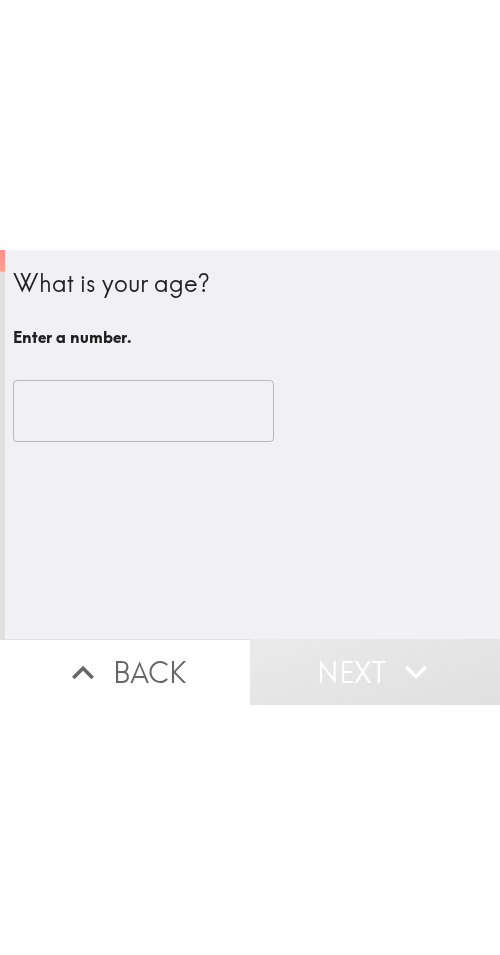scroll, scrollTop: 0, scrollLeft: 0, axis: both 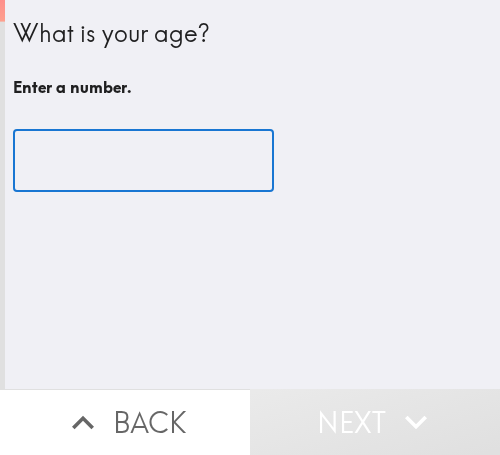 click at bounding box center (143, 161) 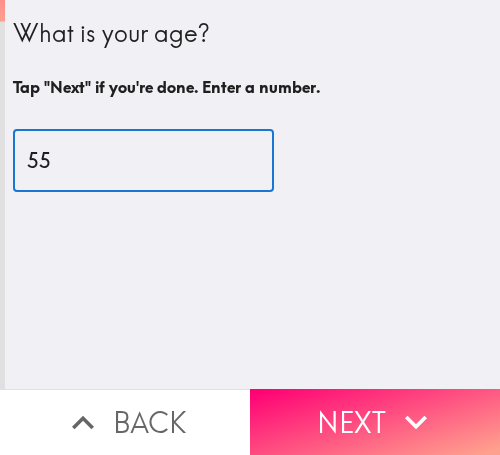 type on "55" 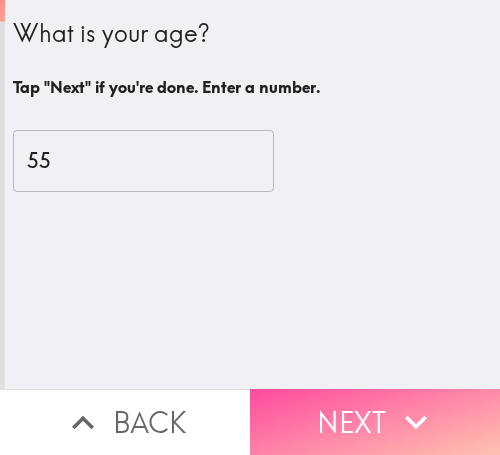 drag, startPoint x: 408, startPoint y: 392, endPoint x: 494, endPoint y: 392, distance: 86 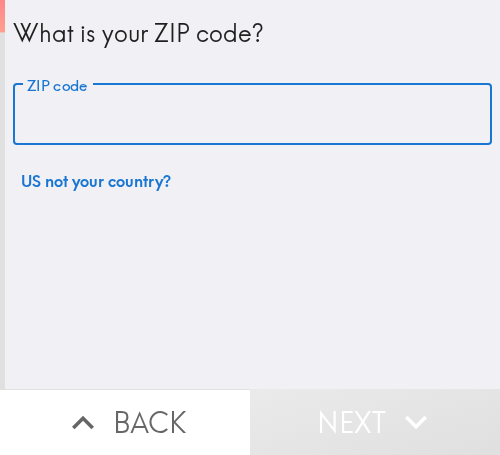 click on "ZIP code" at bounding box center (252, 115) 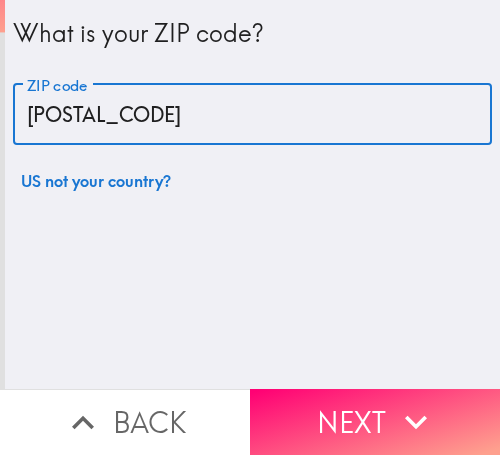 type on "33603" 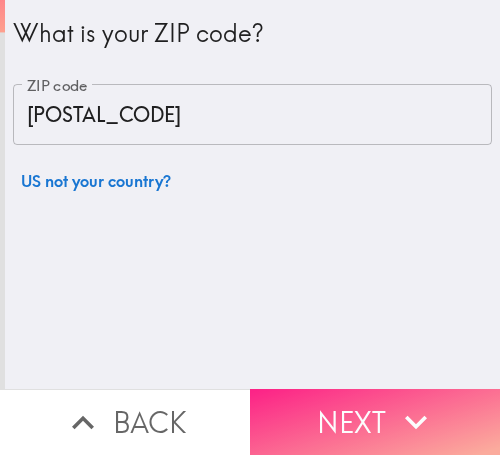 click 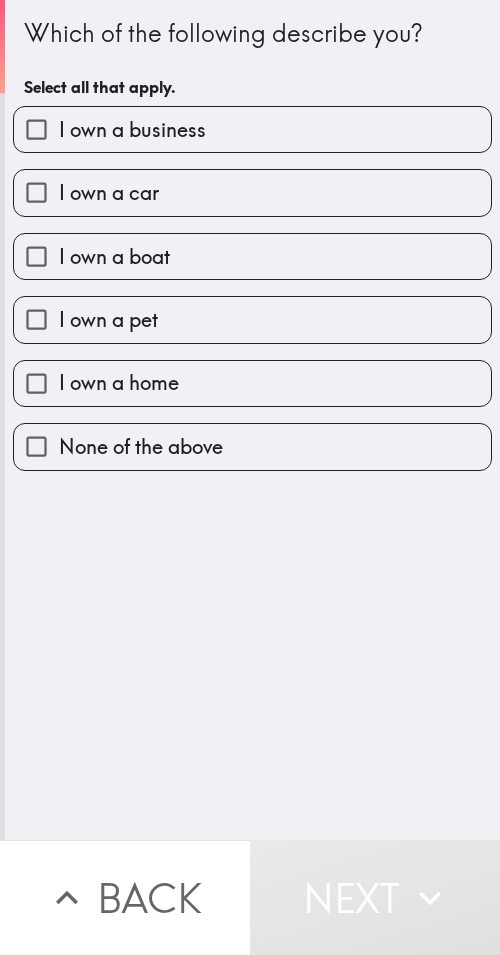 drag, startPoint x: 375, startPoint y: 636, endPoint x: 222, endPoint y: 653, distance: 153.94154 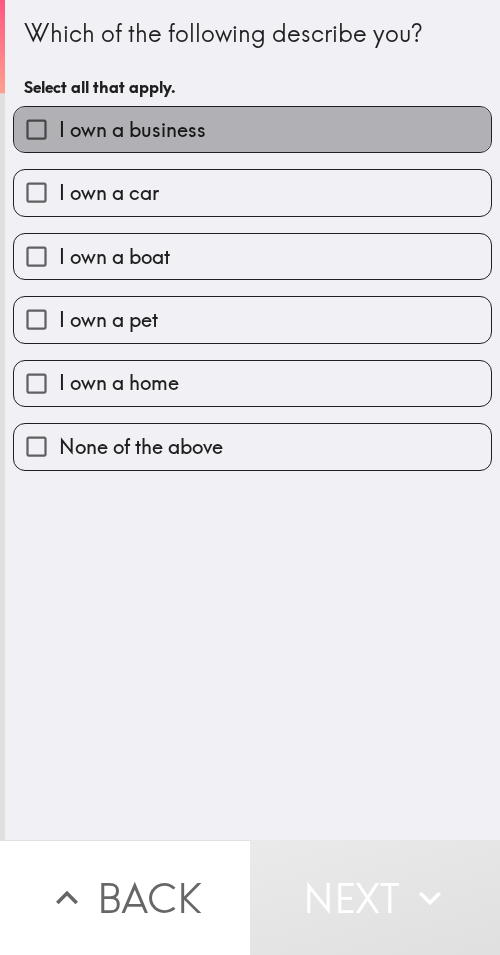 click on "I own a business" at bounding box center (252, 129) 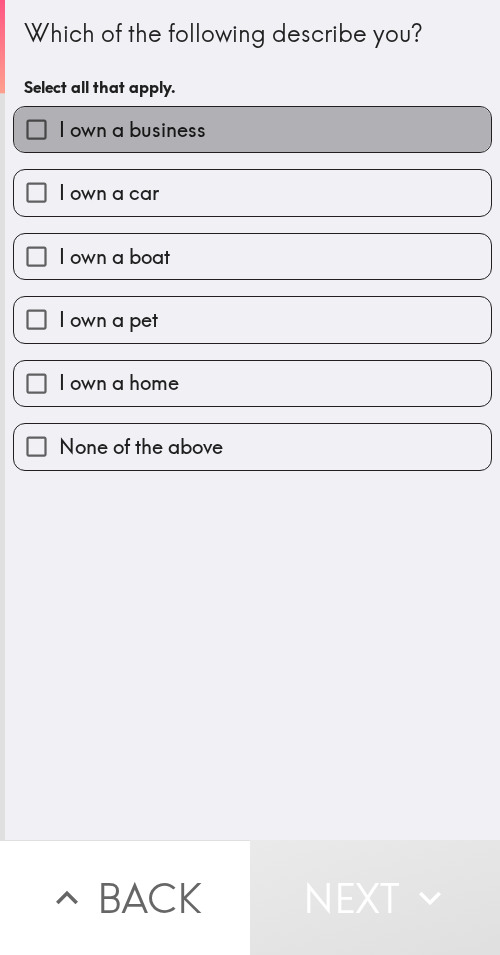 checkbox on "true" 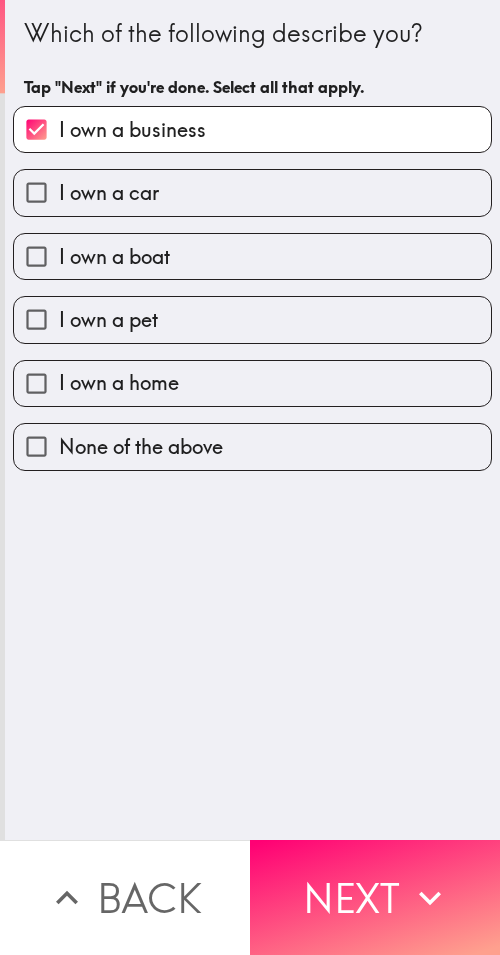 click on "I own a car" at bounding box center (252, 192) 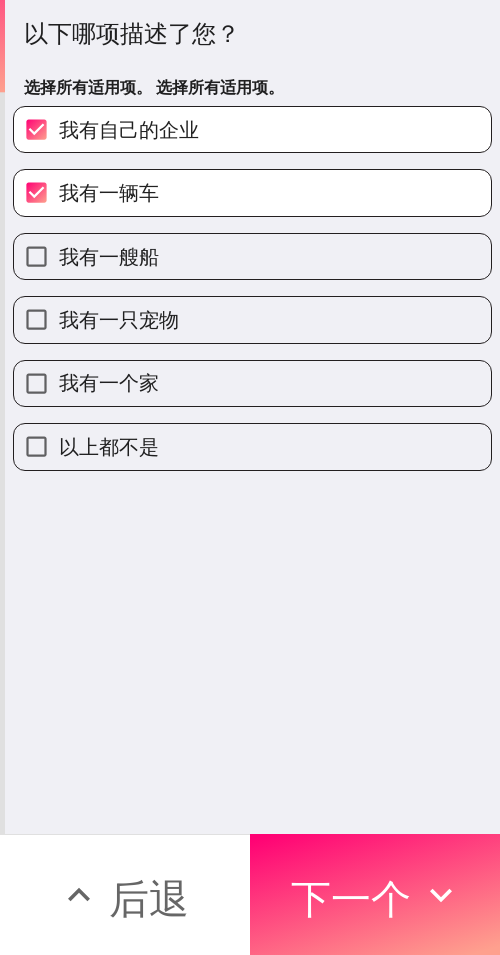 click on "我有一个家" at bounding box center [244, 375] 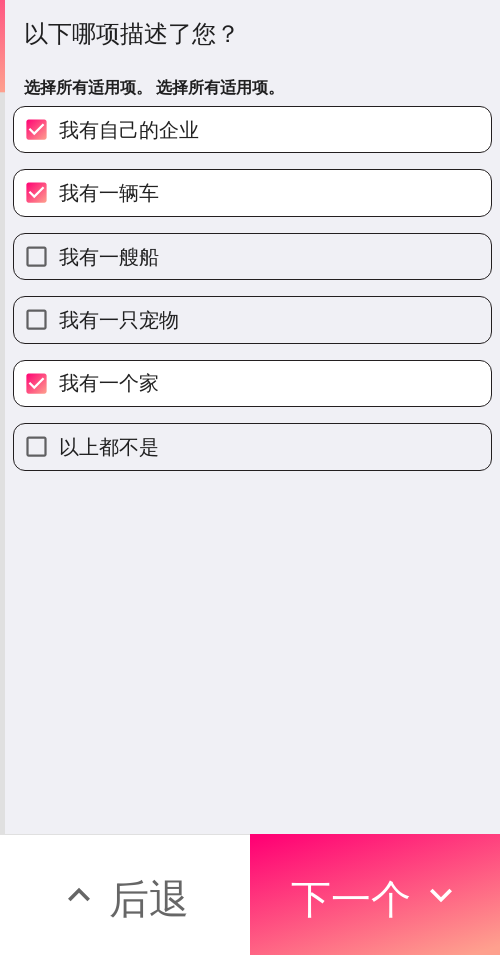 click on "我有一只宠物" at bounding box center (252, 319) 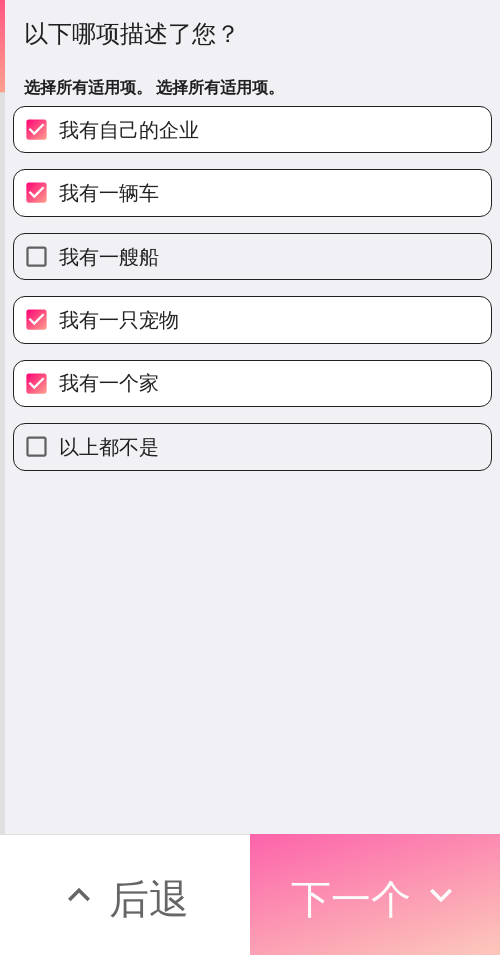 drag, startPoint x: 378, startPoint y: 879, endPoint x: 494, endPoint y: 886, distance: 116.21101 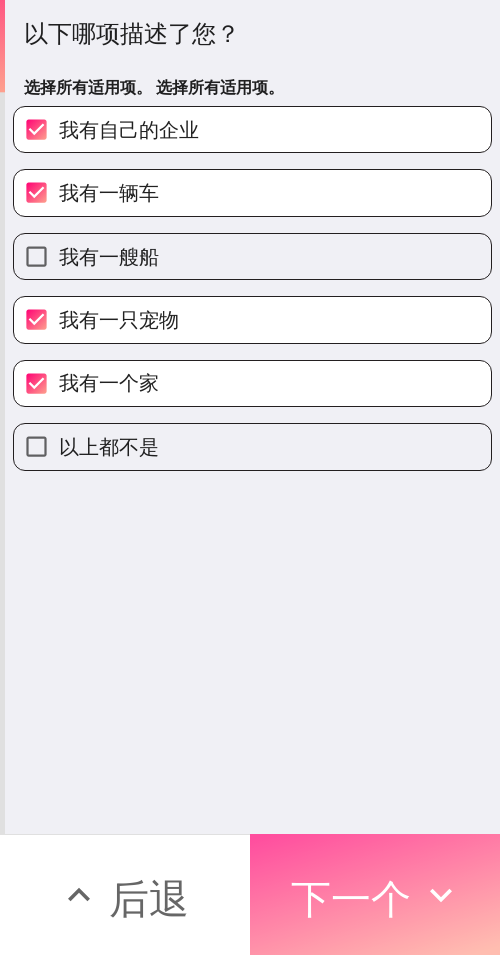 click on "下一个" at bounding box center [351, 898] 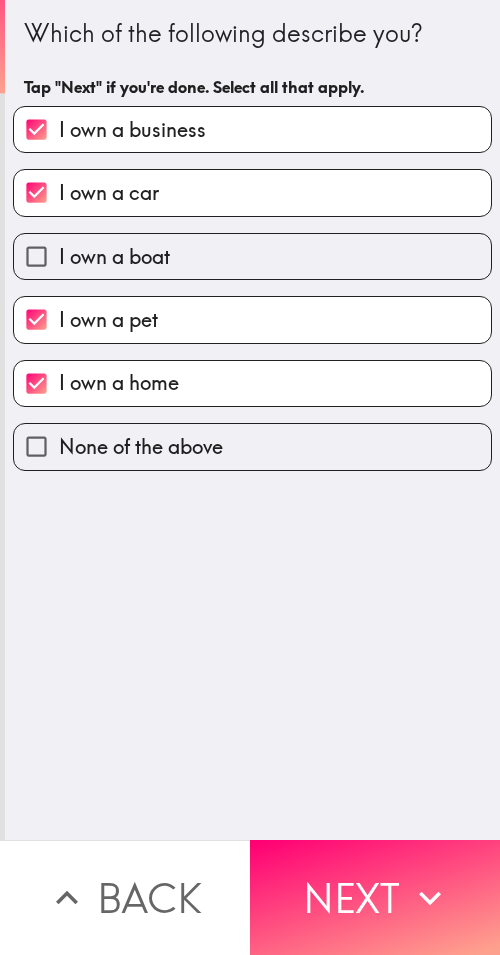 scroll, scrollTop: 0, scrollLeft: 0, axis: both 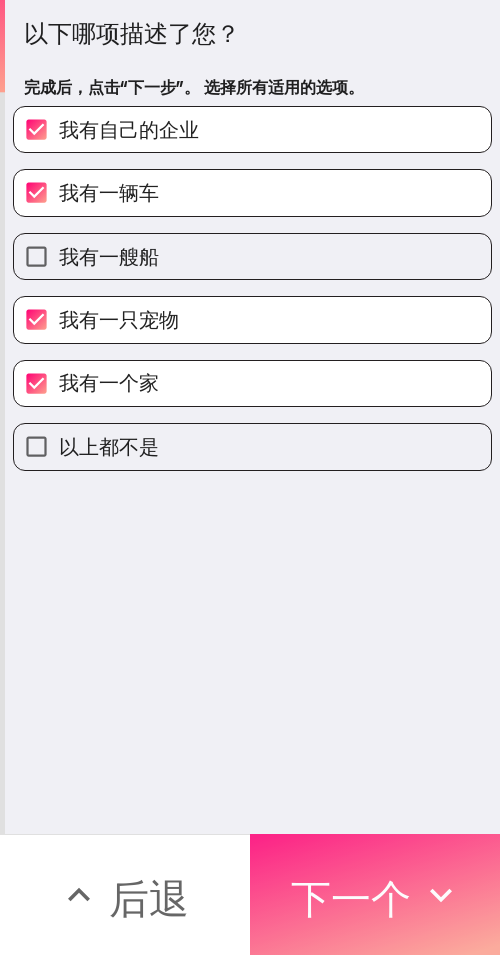 click on "下一个" at bounding box center (375, 894) 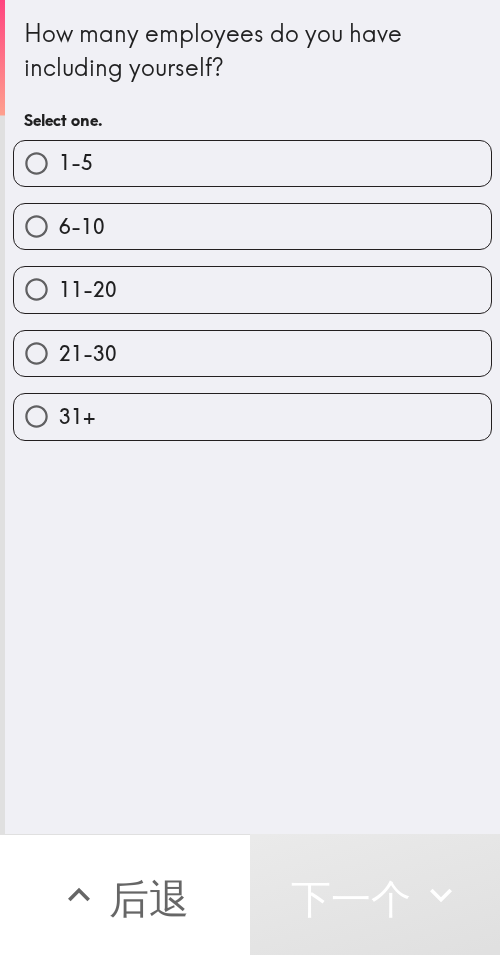 drag, startPoint x: 243, startPoint y: 179, endPoint x: 346, endPoint y: 181, distance: 103.01942 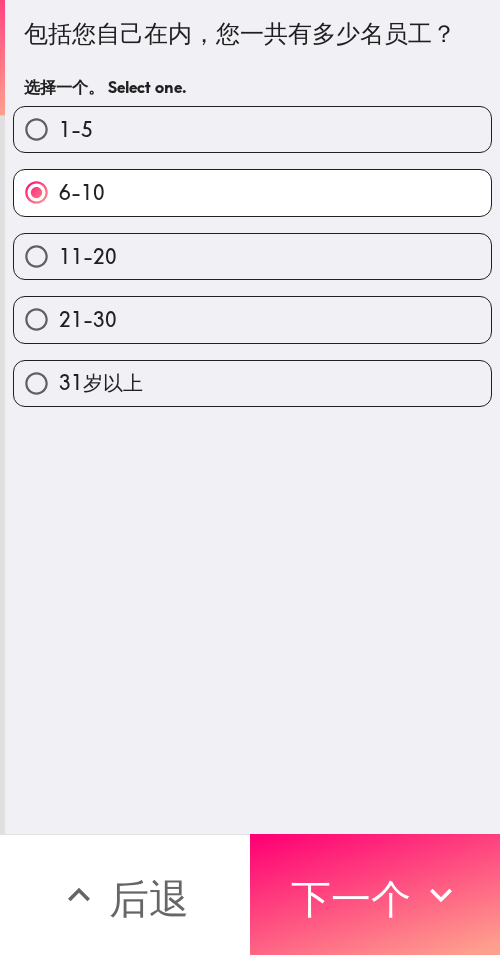 click on "1-5" at bounding box center (244, 121) 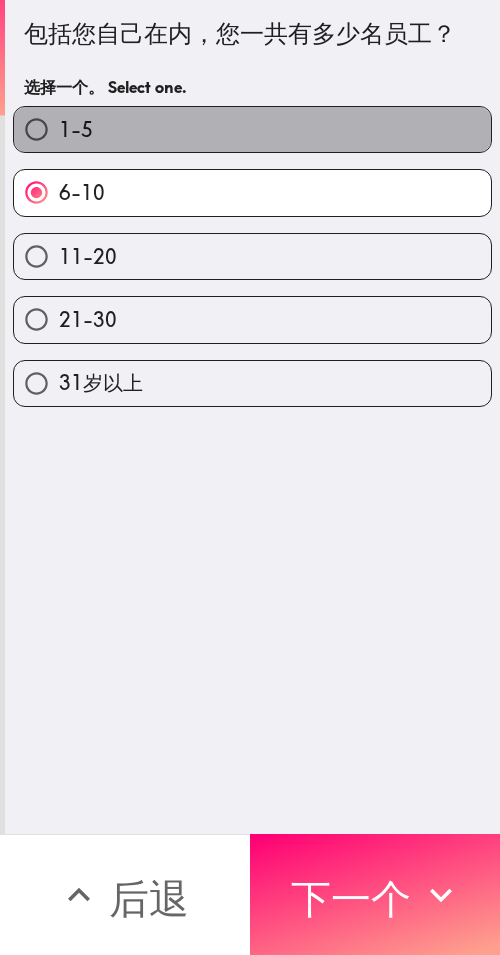 click on "1-5" at bounding box center (252, 129) 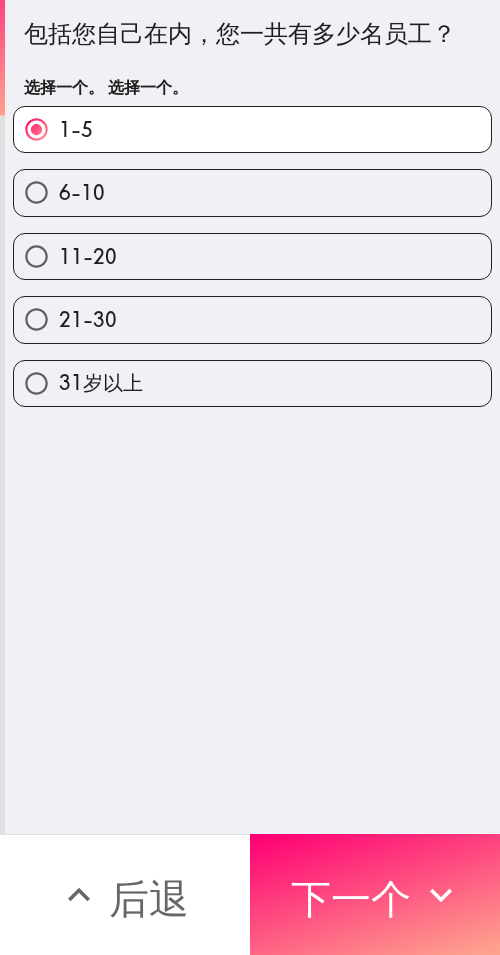 click on "下一个" at bounding box center [351, 898] 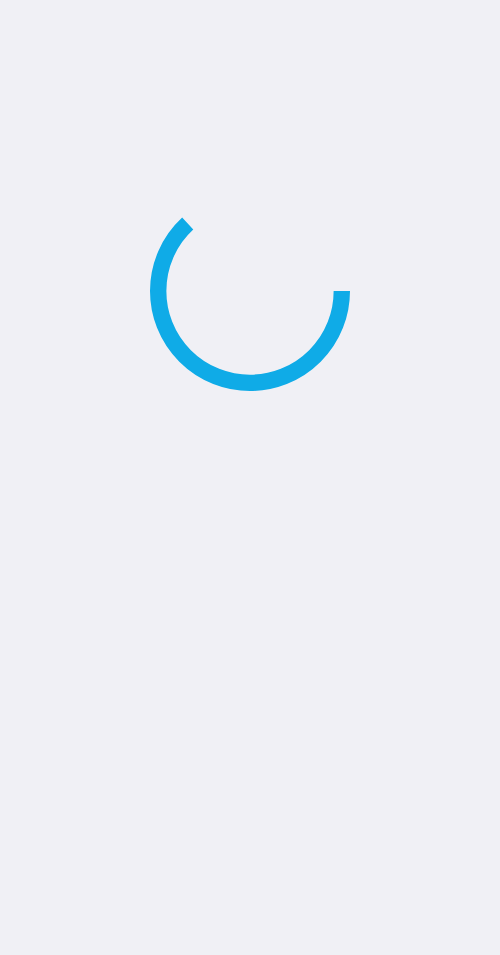 scroll, scrollTop: 0, scrollLeft: 0, axis: both 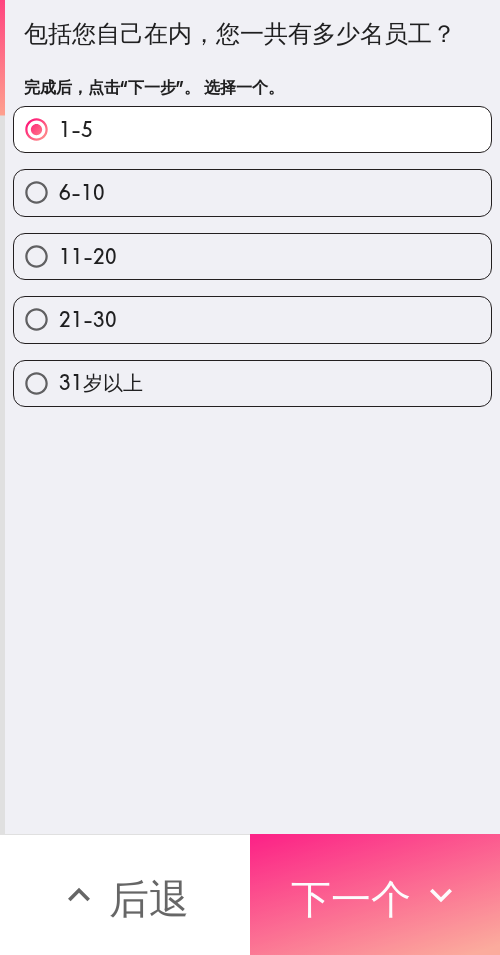 click on "下一个" at bounding box center (351, 898) 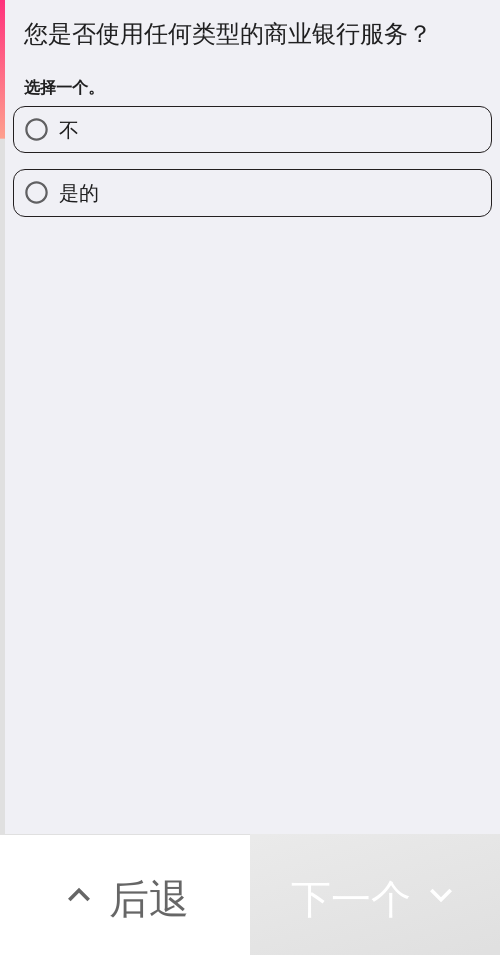 drag, startPoint x: 128, startPoint y: 194, endPoint x: 397, endPoint y: 187, distance: 269.09106 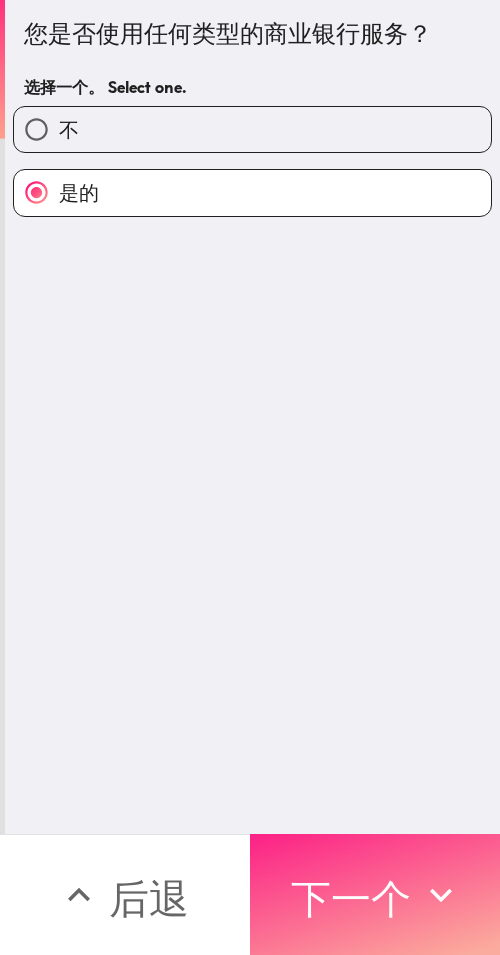 click on "下一个" at bounding box center (351, 895) 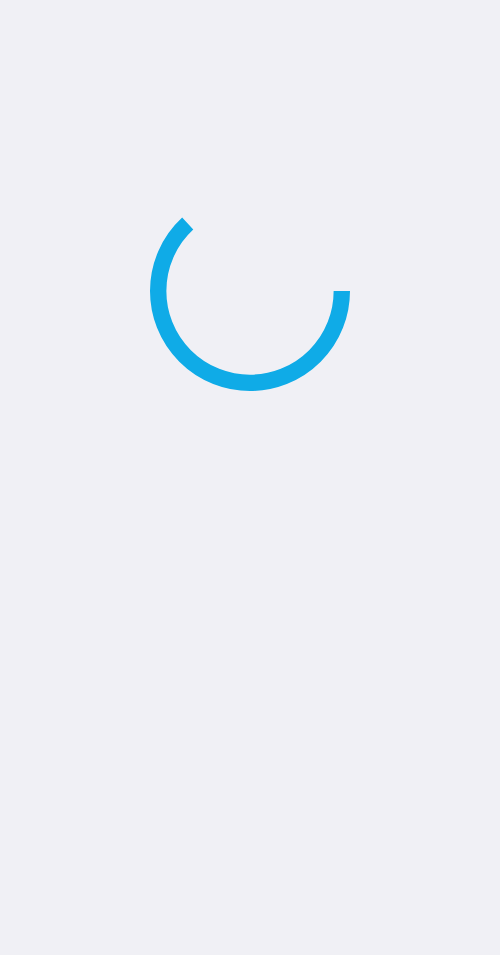 scroll, scrollTop: 0, scrollLeft: 0, axis: both 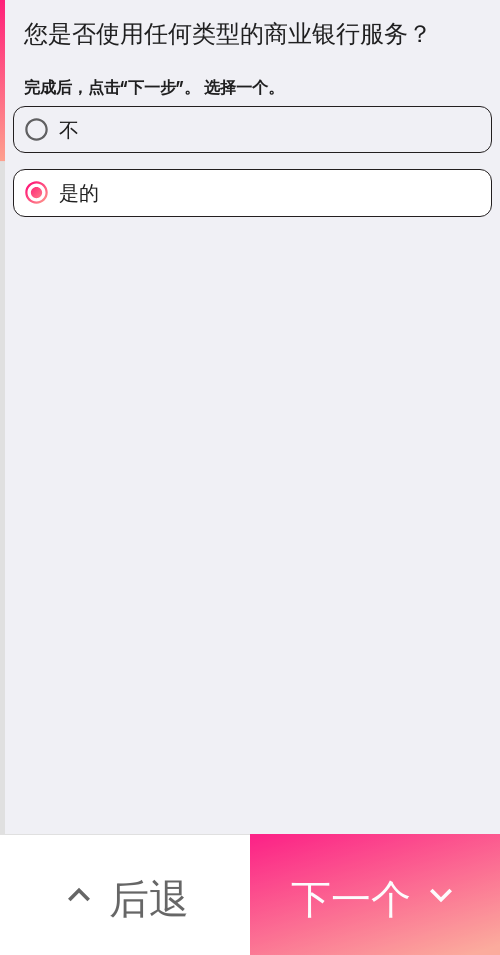 click on "下一个" at bounding box center (351, 898) 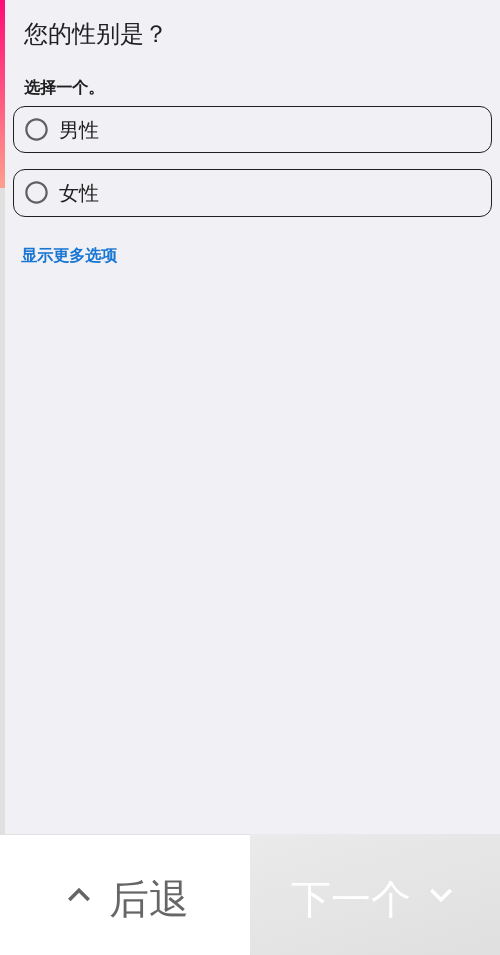drag, startPoint x: 267, startPoint y: 175, endPoint x: 497, endPoint y: 196, distance: 230.95671 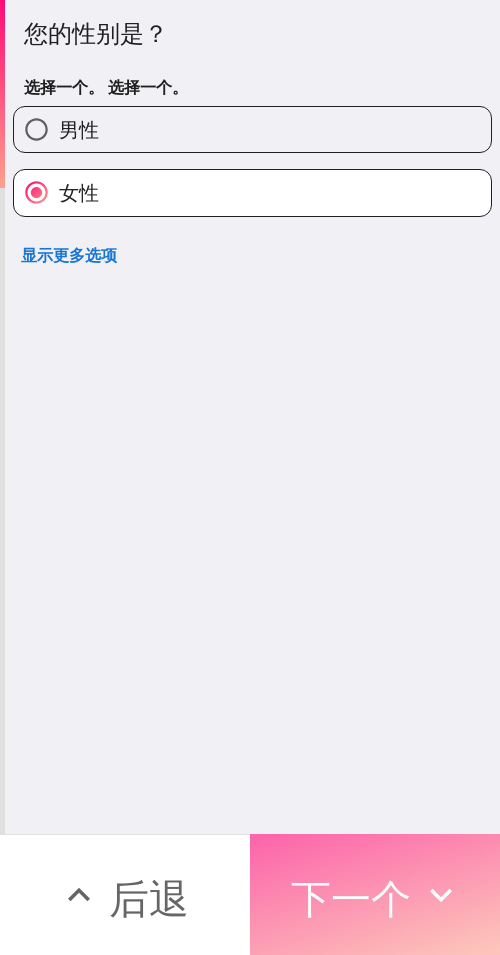 drag, startPoint x: 320, startPoint y: 869, endPoint x: 499, endPoint y: 884, distance: 179.6274 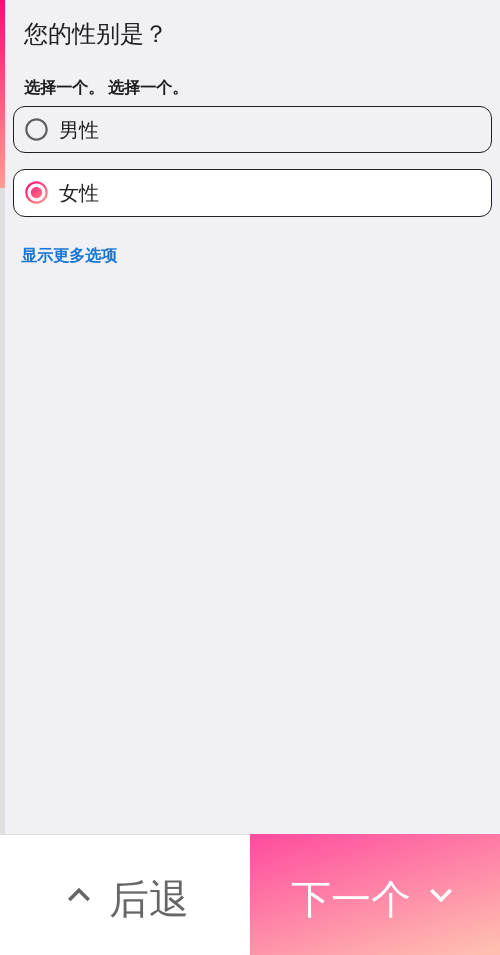 click on "下一个" at bounding box center (351, 898) 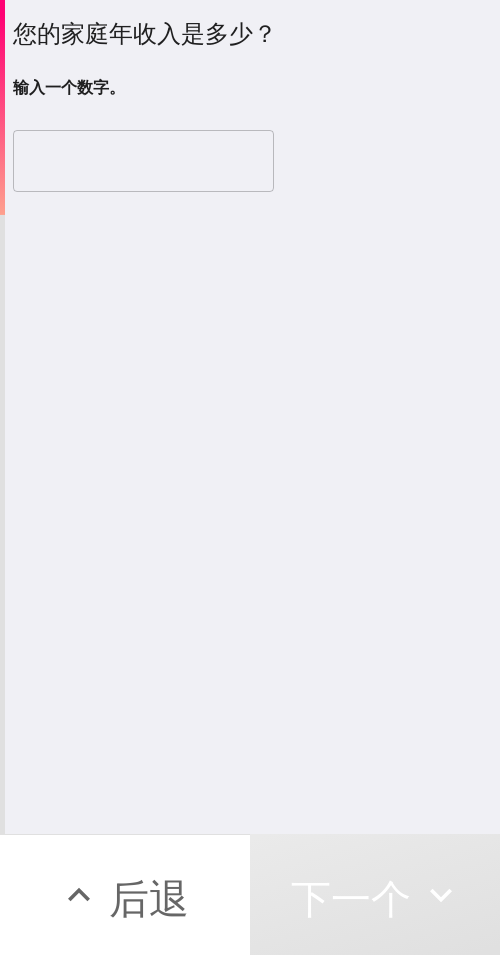drag, startPoint x: 318, startPoint y: 392, endPoint x: 498, endPoint y: 384, distance: 180.17769 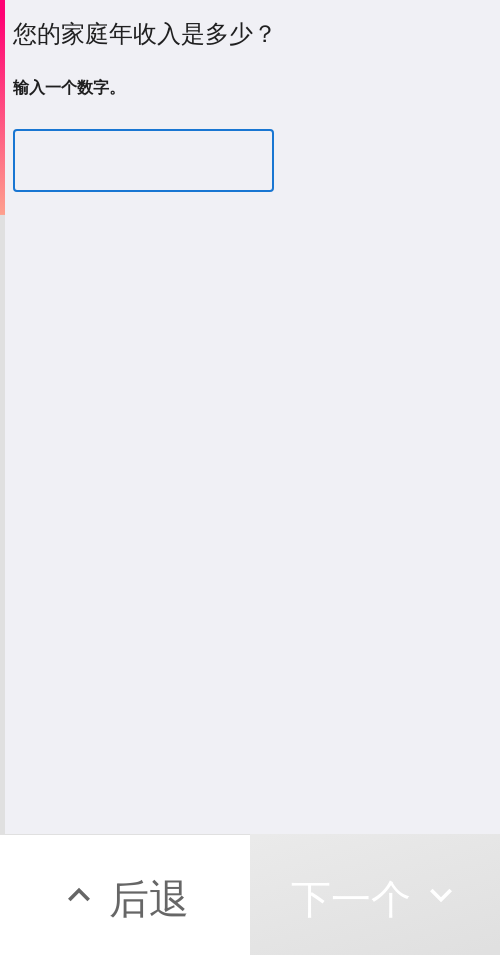 drag, startPoint x: 90, startPoint y: 176, endPoint x: 117, endPoint y: 178, distance: 27.073973 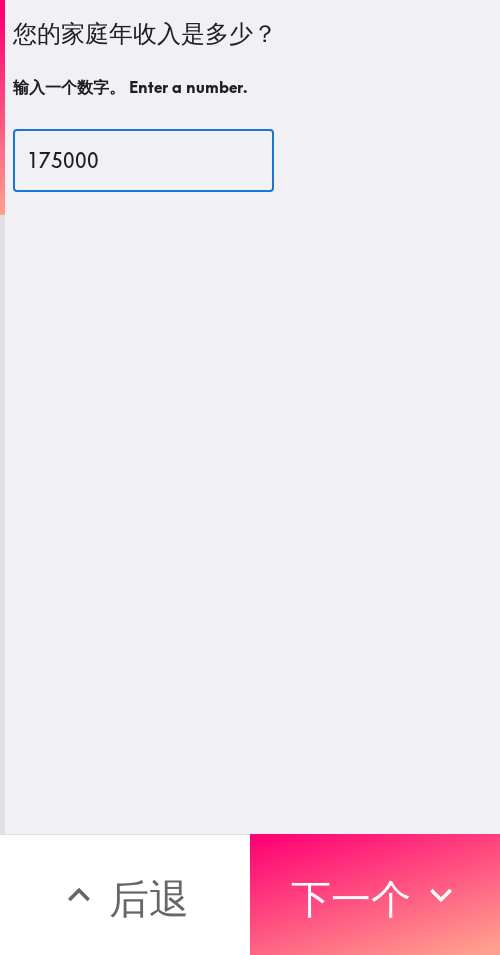type on "175000" 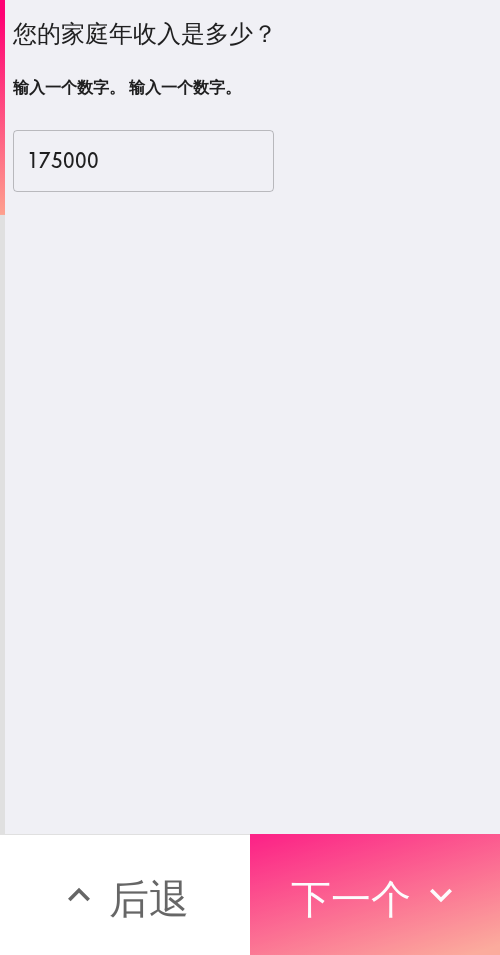 drag, startPoint x: 372, startPoint y: 879, endPoint x: 388, endPoint y: 879, distance: 16 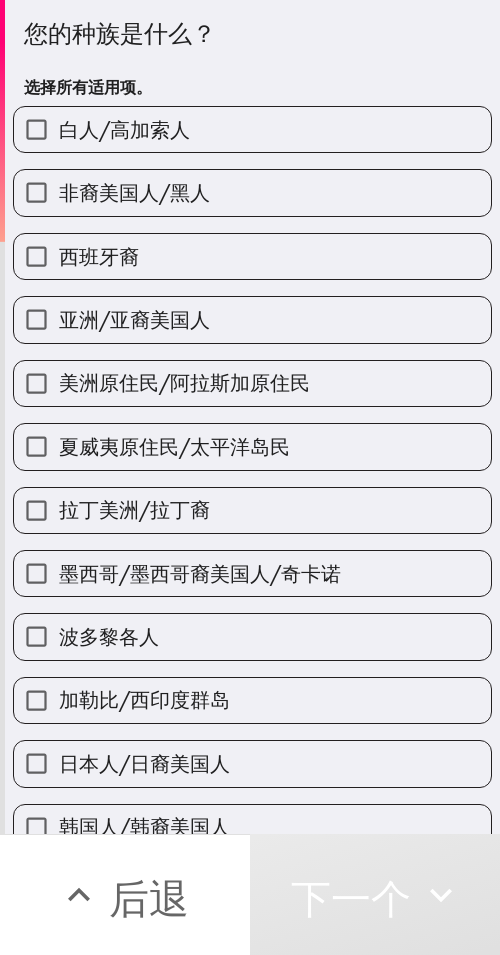 drag, startPoint x: 259, startPoint y: 181, endPoint x: 499, endPoint y: 198, distance: 240.60133 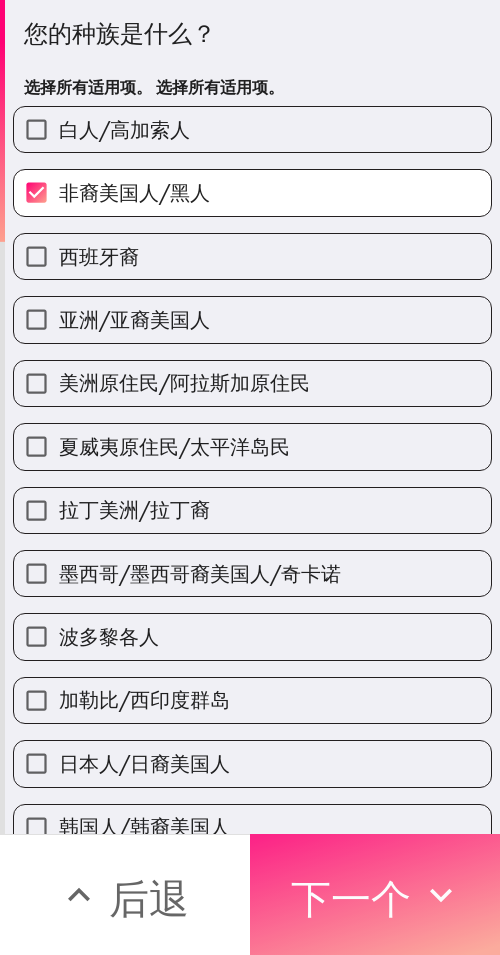 drag, startPoint x: 376, startPoint y: 891, endPoint x: 424, endPoint y: 895, distance: 48.166378 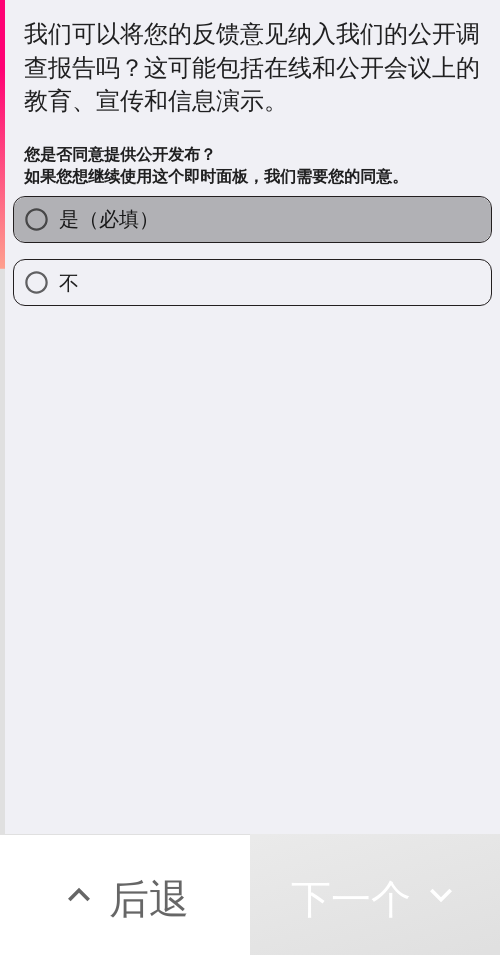 click on "是（必填）" at bounding box center (252, 219) 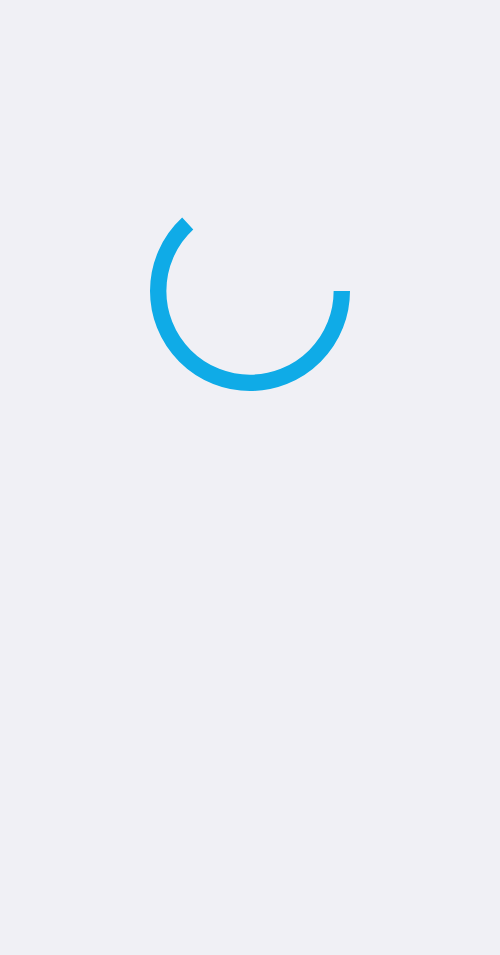 scroll, scrollTop: 0, scrollLeft: 0, axis: both 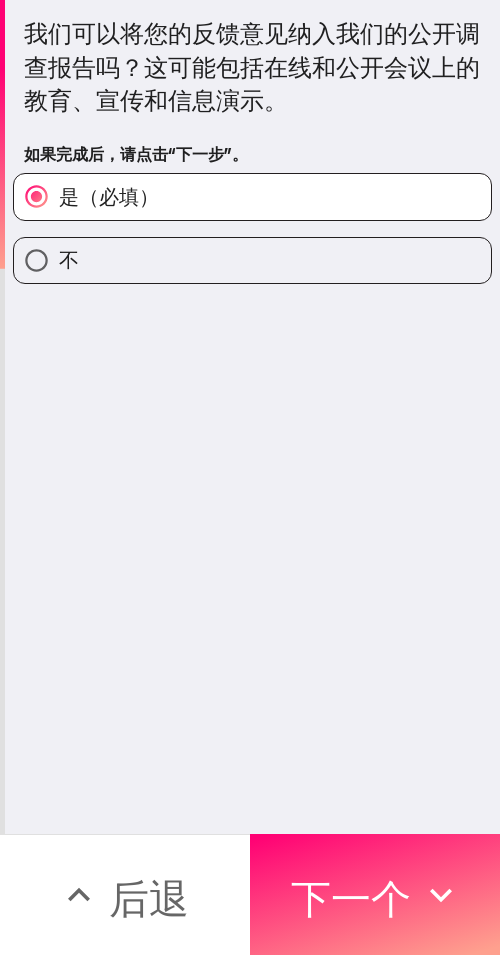 drag, startPoint x: 412, startPoint y: 900, endPoint x: 496, endPoint y: 891, distance: 84.48077 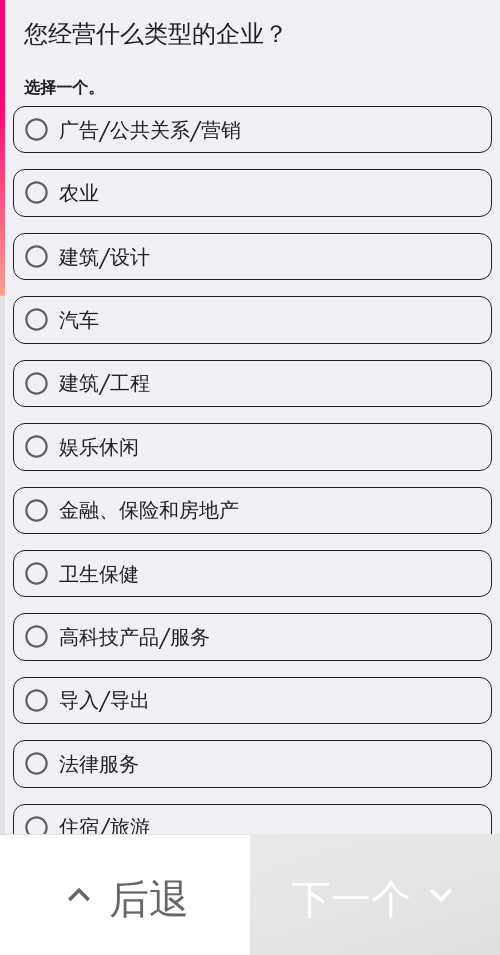 drag, startPoint x: 230, startPoint y: 385, endPoint x: 395, endPoint y: 437, distance: 173 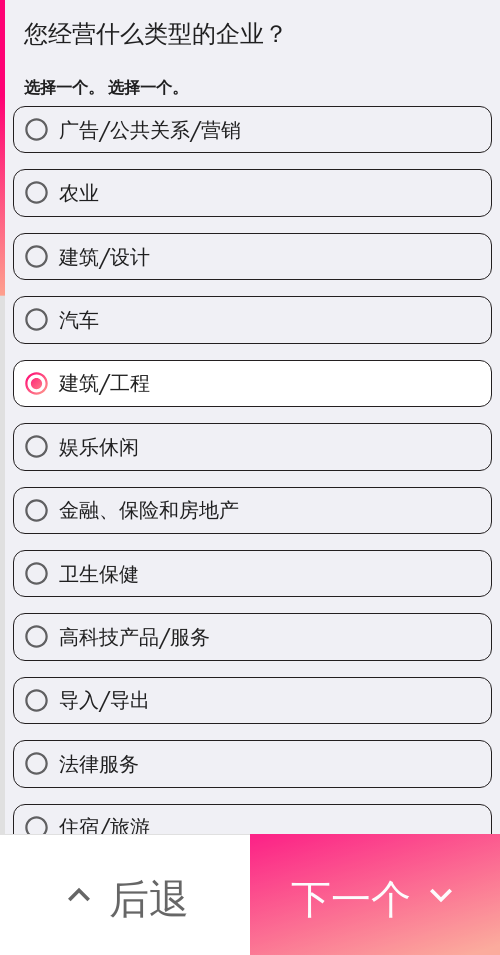 click on "下一个" at bounding box center [351, 898] 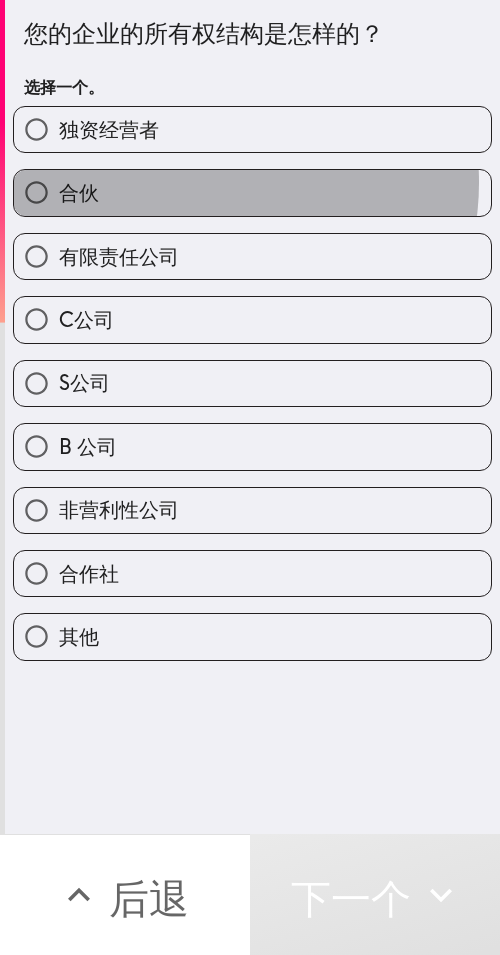 drag, startPoint x: 200, startPoint y: 182, endPoint x: 497, endPoint y: 198, distance: 297.43066 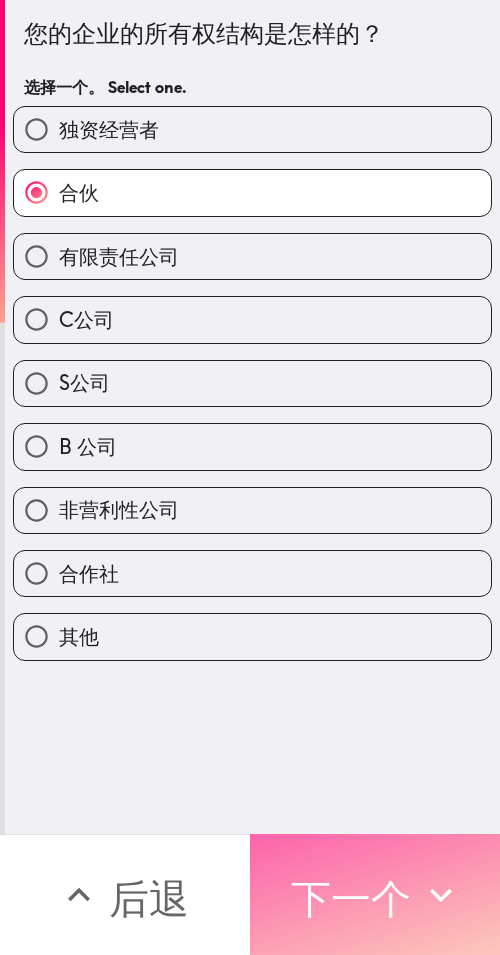 drag, startPoint x: 347, startPoint y: 870, endPoint x: 496, endPoint y: 878, distance: 149.21461 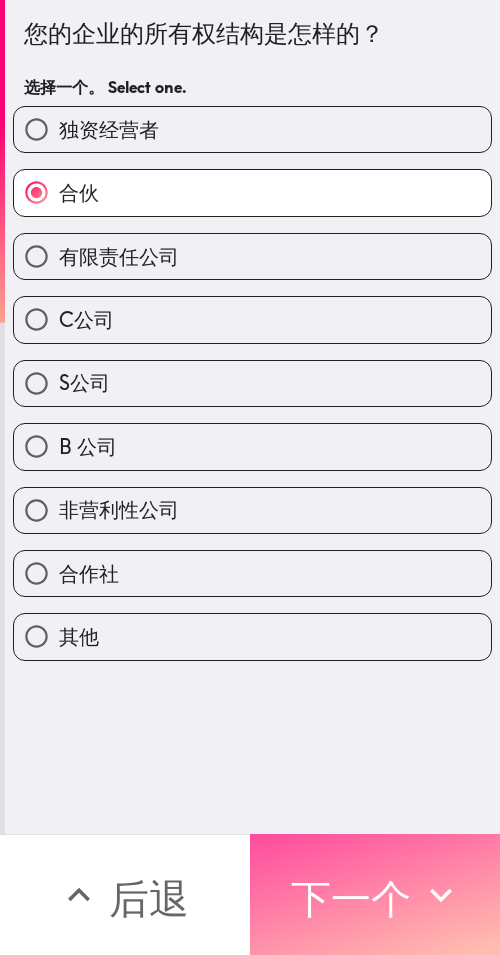 click on "下一个" at bounding box center (351, 898) 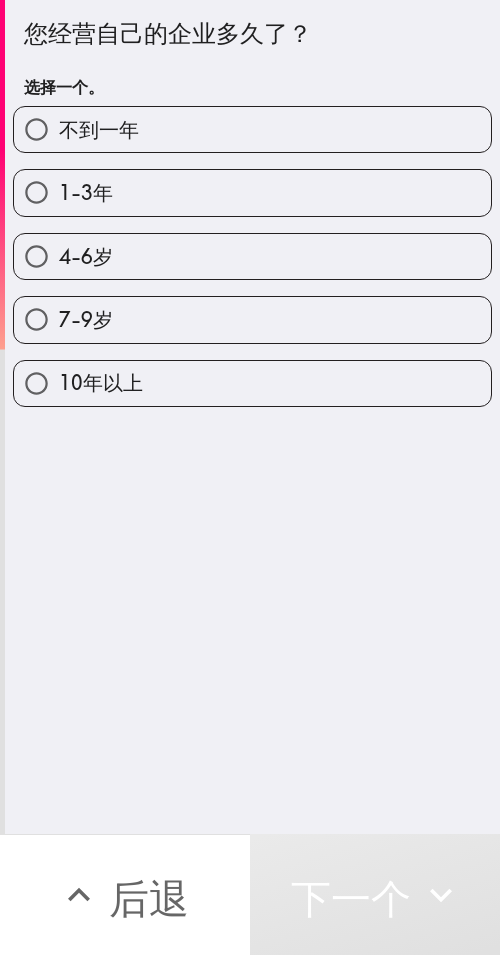 drag, startPoint x: 56, startPoint y: 253, endPoint x: 498, endPoint y: 278, distance: 442.70645 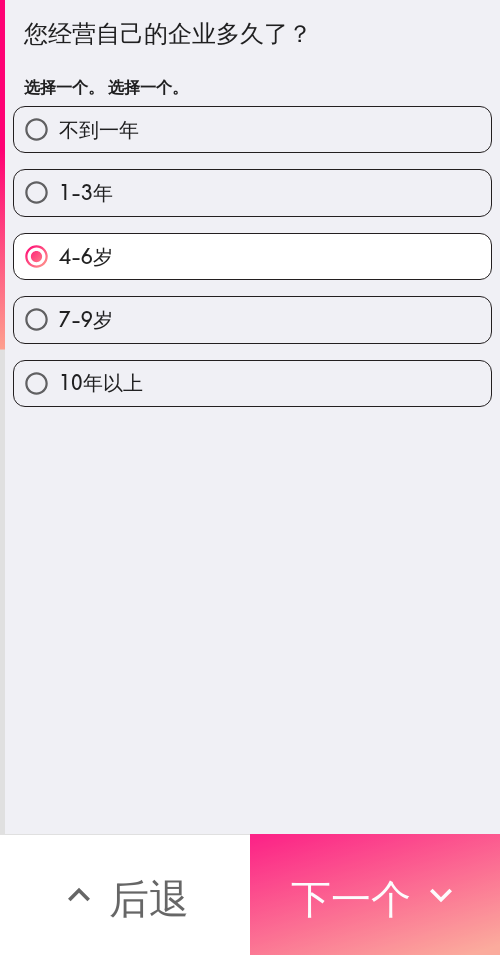 click 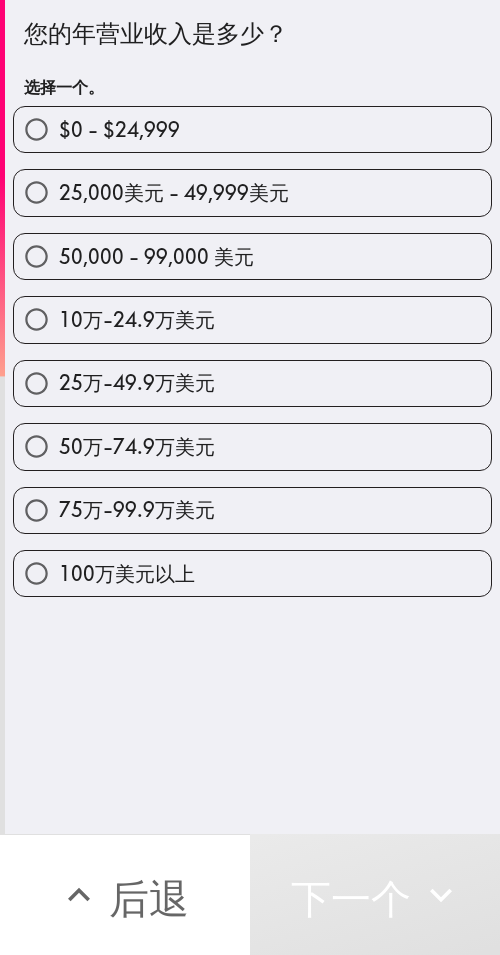 drag, startPoint x: 314, startPoint y: 424, endPoint x: 496, endPoint y: 422, distance: 182.01099 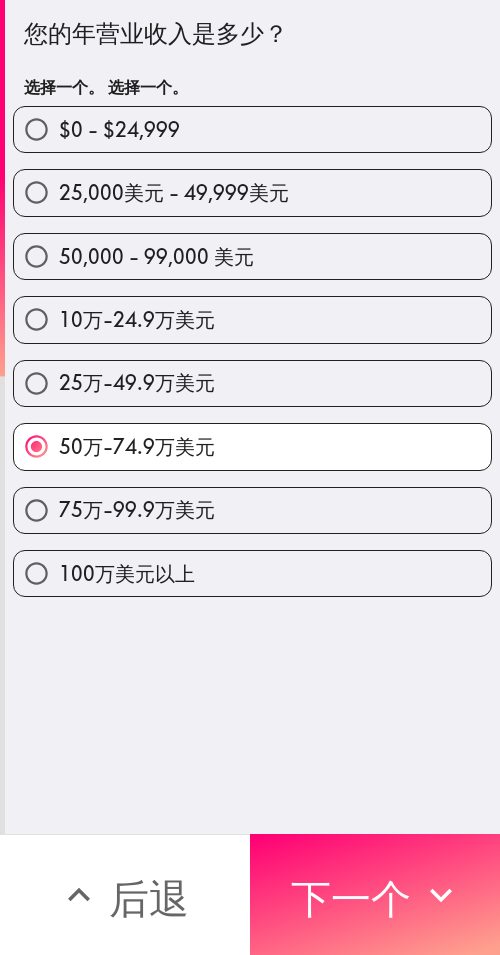 drag, startPoint x: 383, startPoint y: 897, endPoint x: 499, endPoint y: 899, distance: 116.01724 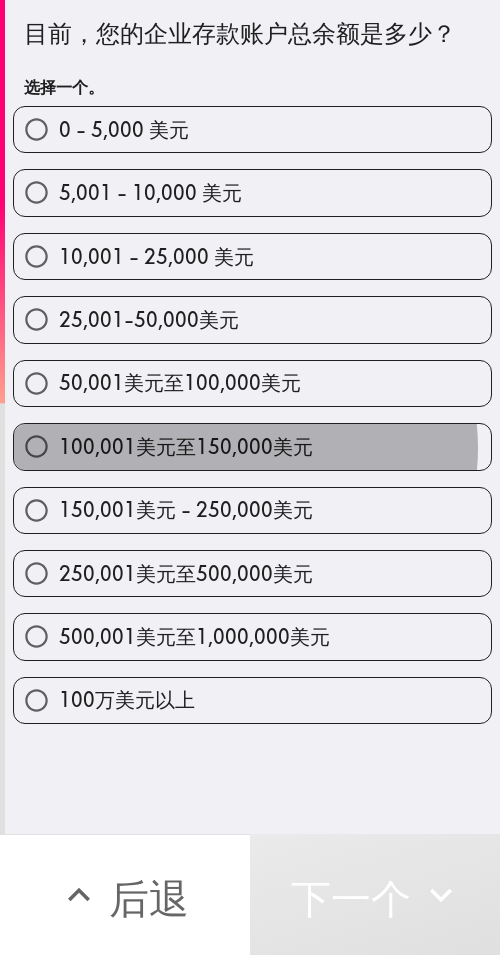 drag, startPoint x: 235, startPoint y: 448, endPoint x: 494, endPoint y: 458, distance: 259.193 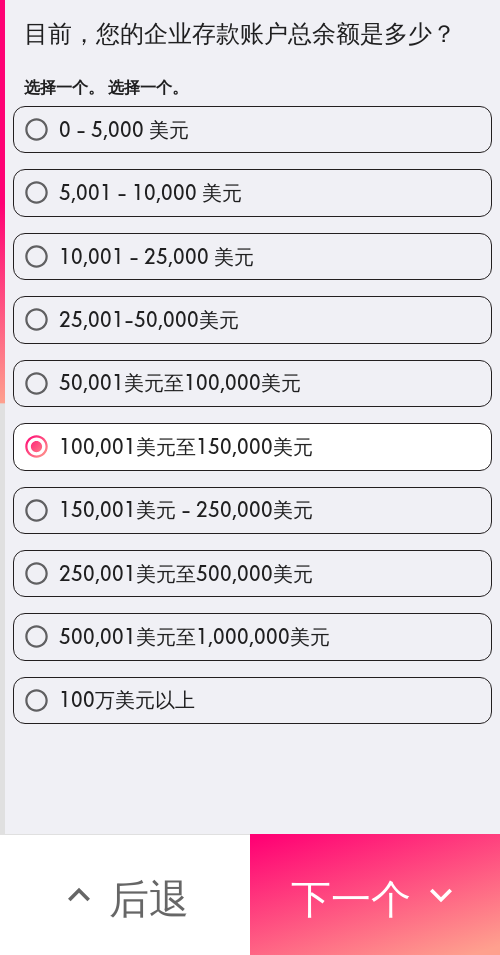 drag, startPoint x: 384, startPoint y: 872, endPoint x: 498, endPoint y: 889, distance: 115.260574 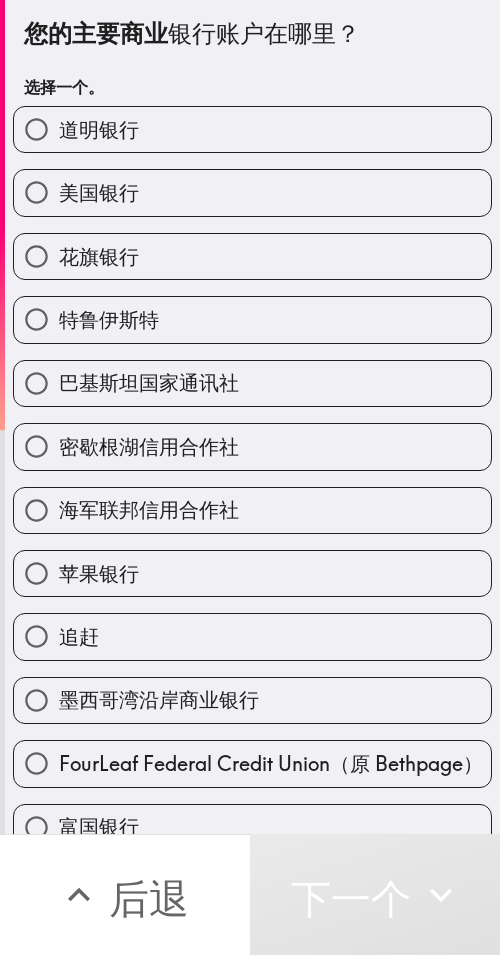 click on "苹果银行" at bounding box center [252, 573] 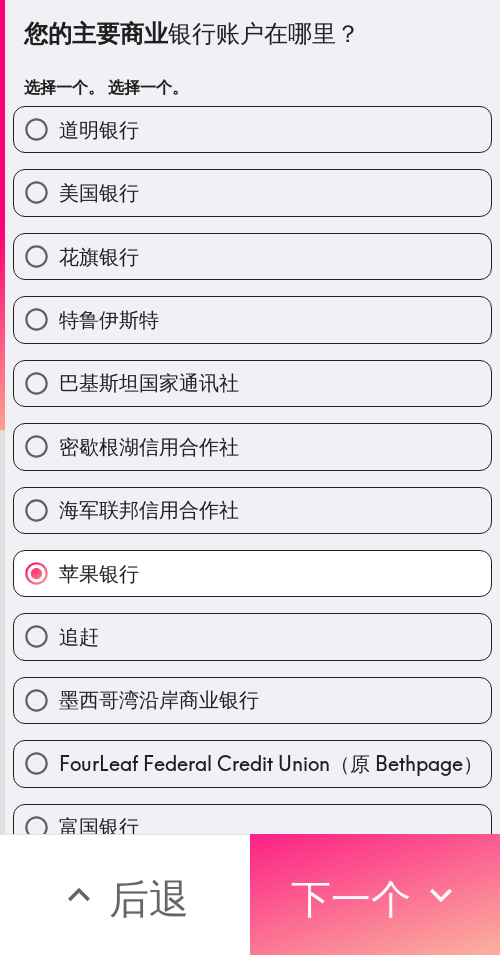 click 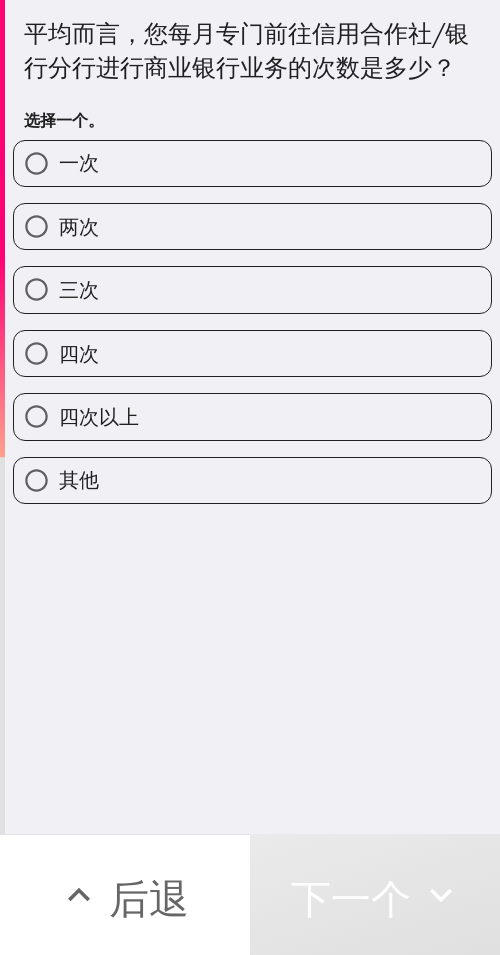 drag, startPoint x: 317, startPoint y: 372, endPoint x: 494, endPoint y: 385, distance: 177.47676 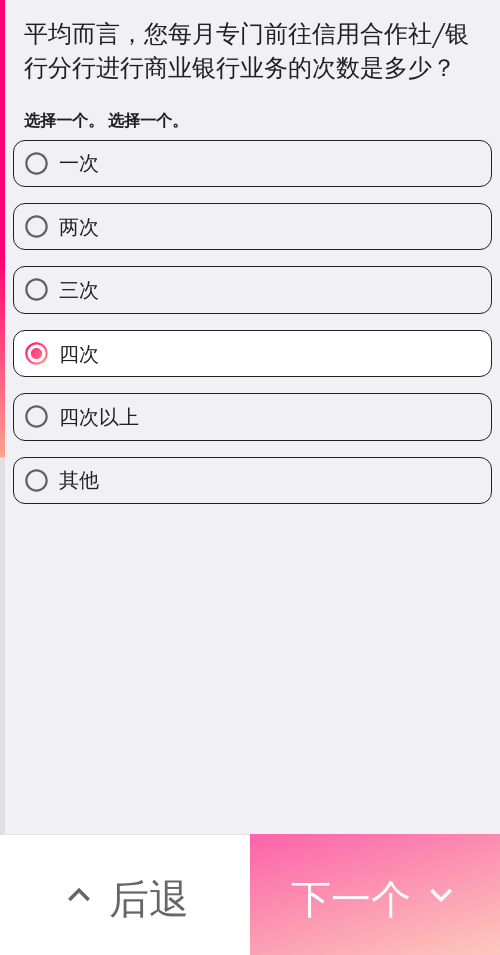 click on "下一个" at bounding box center [375, 894] 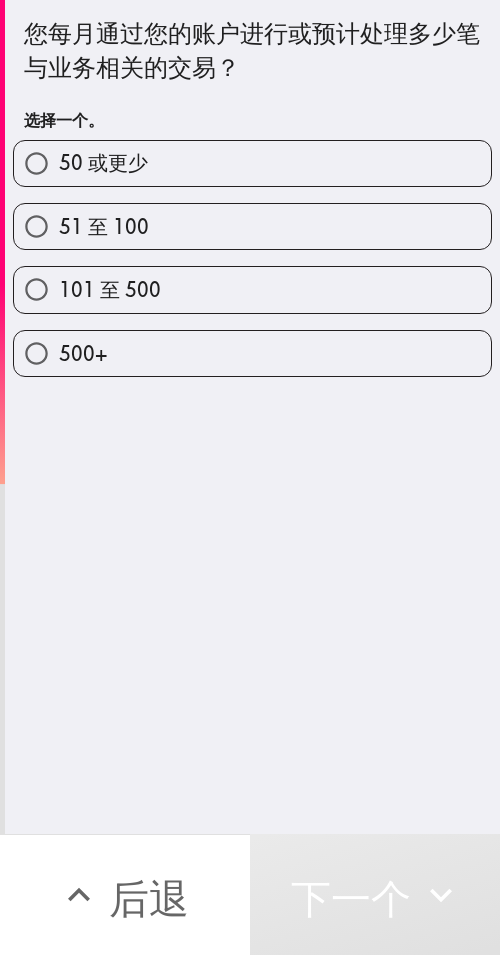 drag, startPoint x: 298, startPoint y: 234, endPoint x: 494, endPoint y: 257, distance: 197.34488 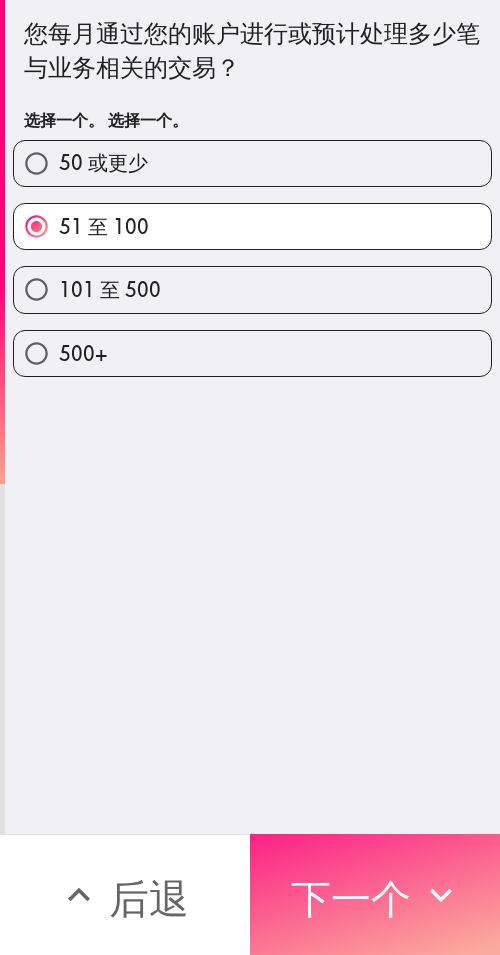 click on "下一个" at bounding box center (375, 894) 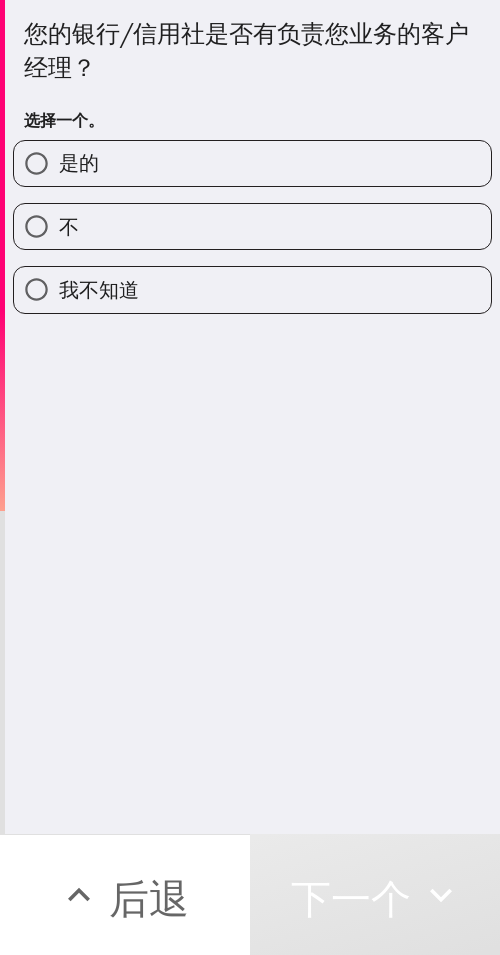 drag, startPoint x: 235, startPoint y: 149, endPoint x: 293, endPoint y: 156, distance: 58.420887 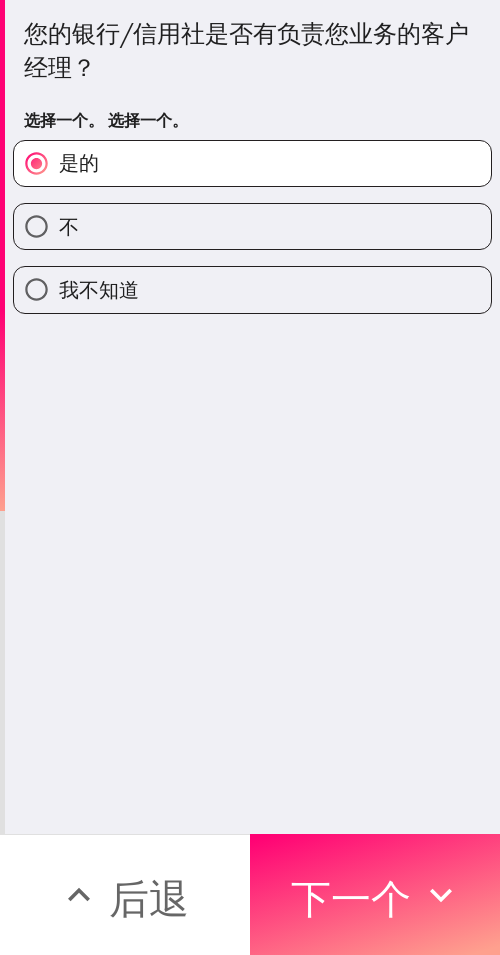 click on "不" at bounding box center [252, 226] 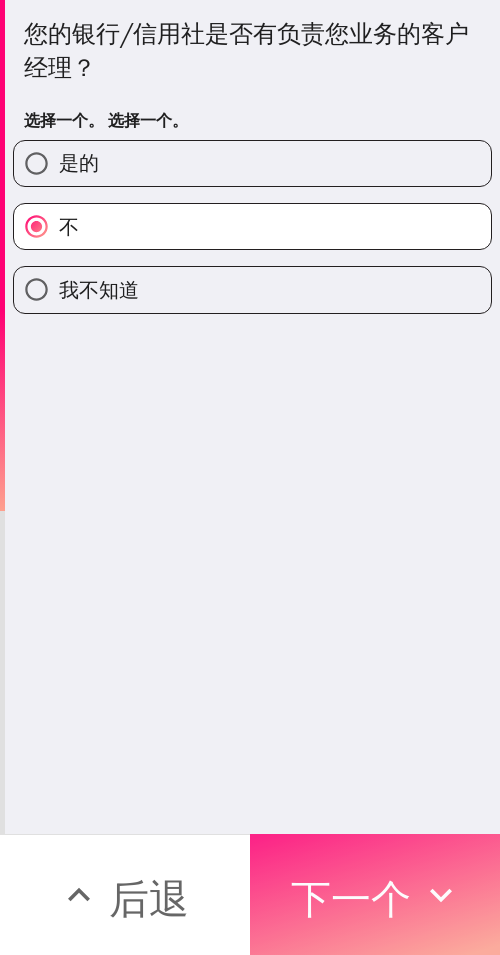 click on "下一个" at bounding box center (351, 898) 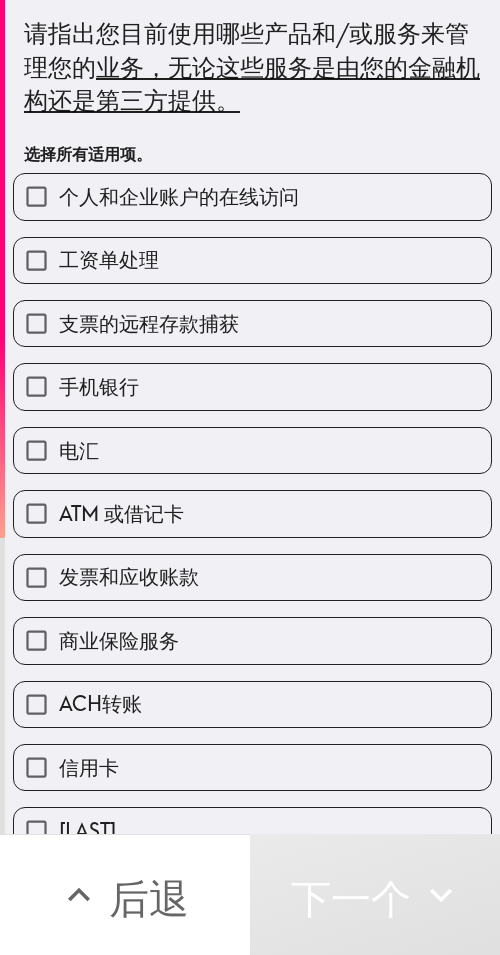 click on "手机银行" at bounding box center [252, 386] 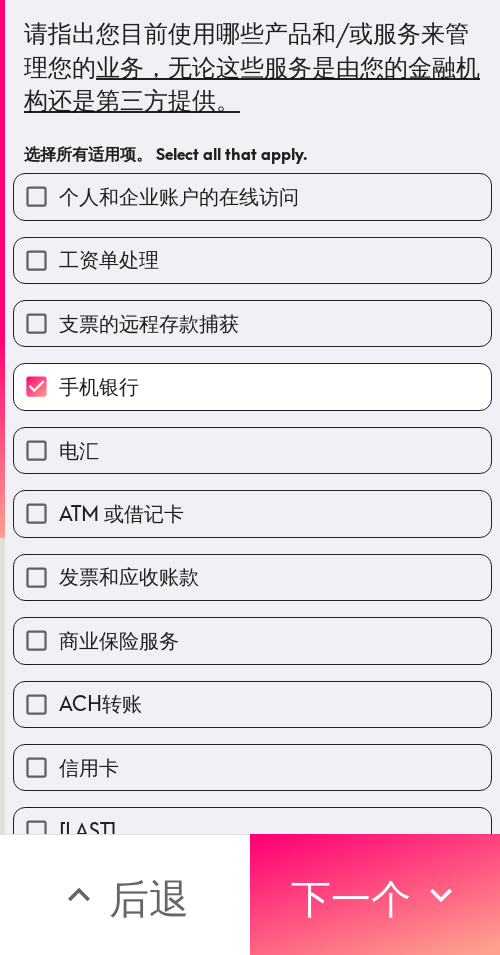 click on "工资单处理" at bounding box center (252, 260) 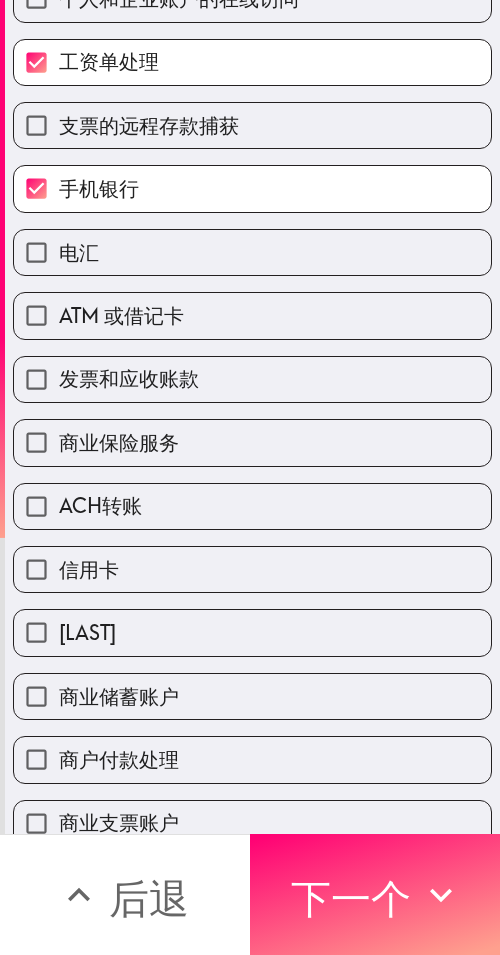scroll, scrollTop: 300, scrollLeft: 0, axis: vertical 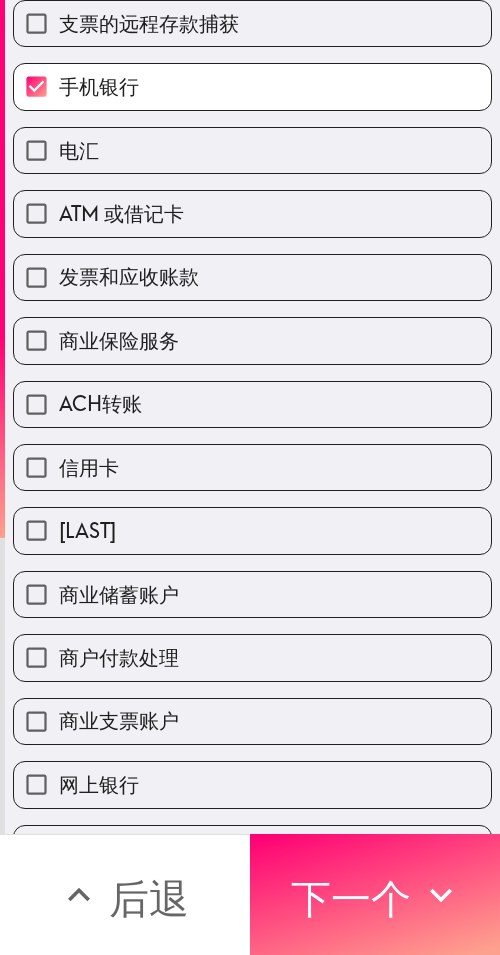 click on "信用卡" at bounding box center (252, 467) 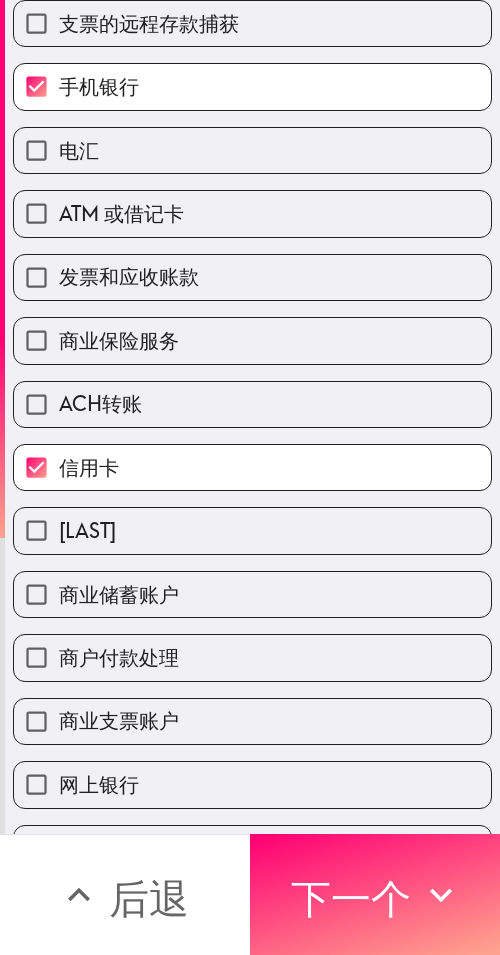 click on "商业储蓄账户" at bounding box center [252, 594] 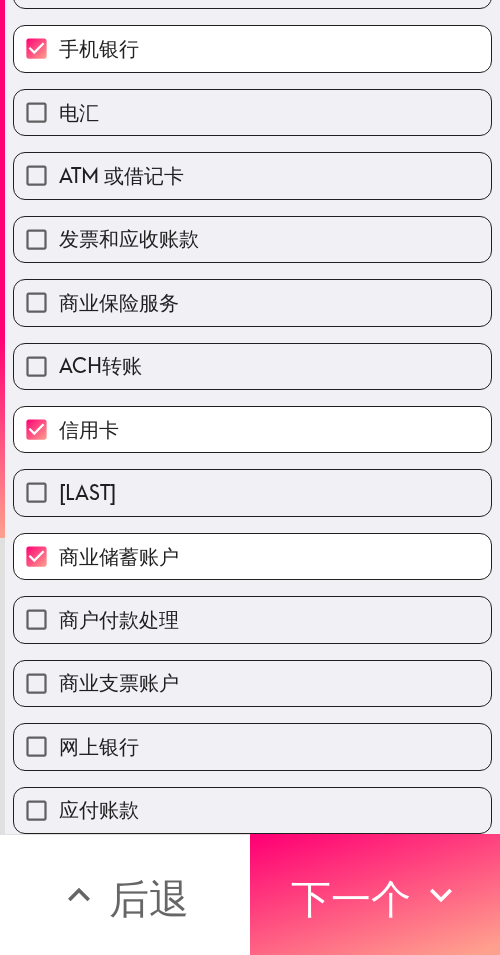scroll, scrollTop: 353, scrollLeft: 0, axis: vertical 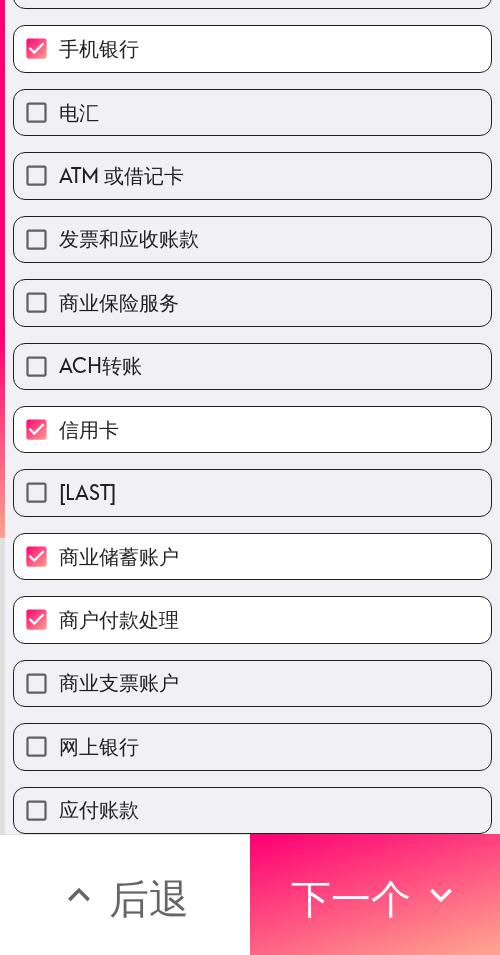 click on "商业支票账户" at bounding box center (252, 683) 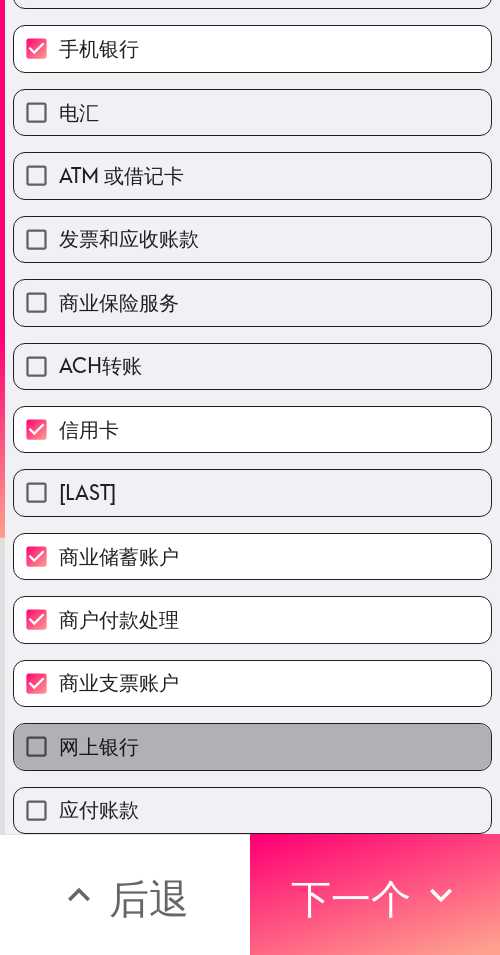 click on "网上银行" at bounding box center (252, 746) 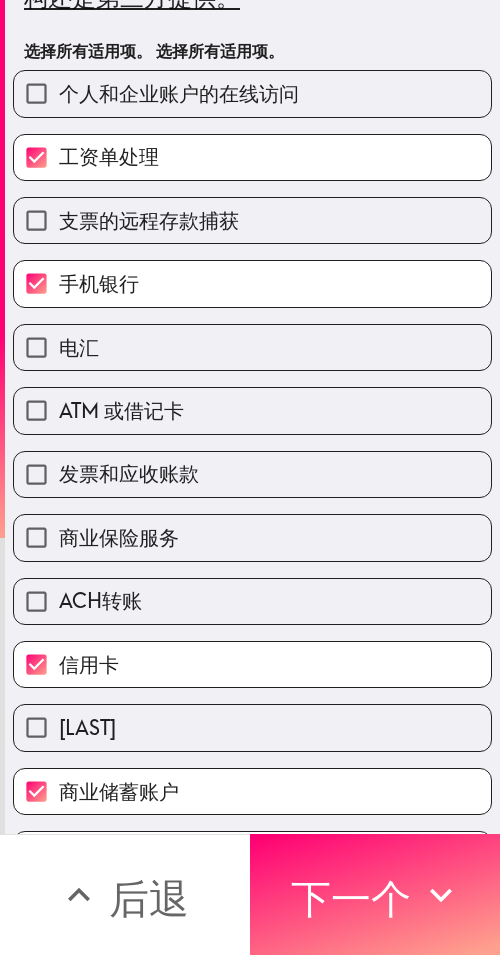 scroll, scrollTop: 100, scrollLeft: 0, axis: vertical 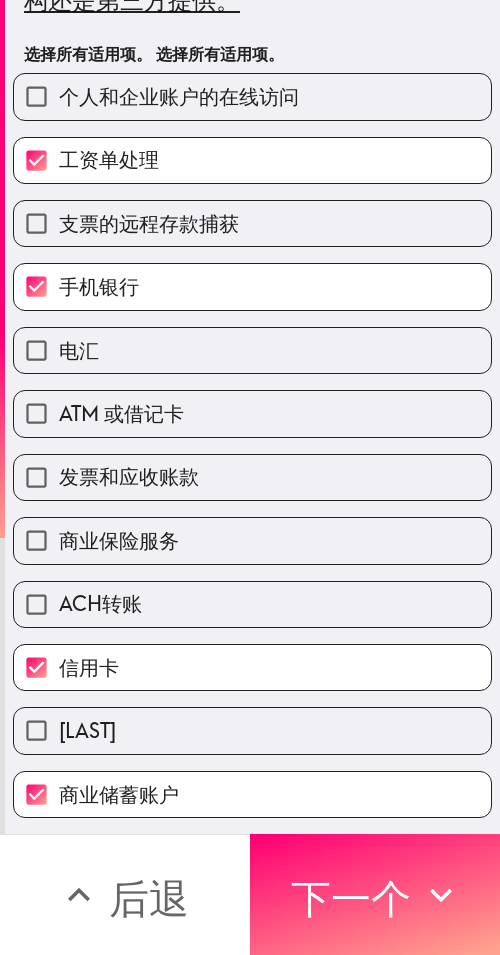 click on "商业保险服务" at bounding box center [244, 532] 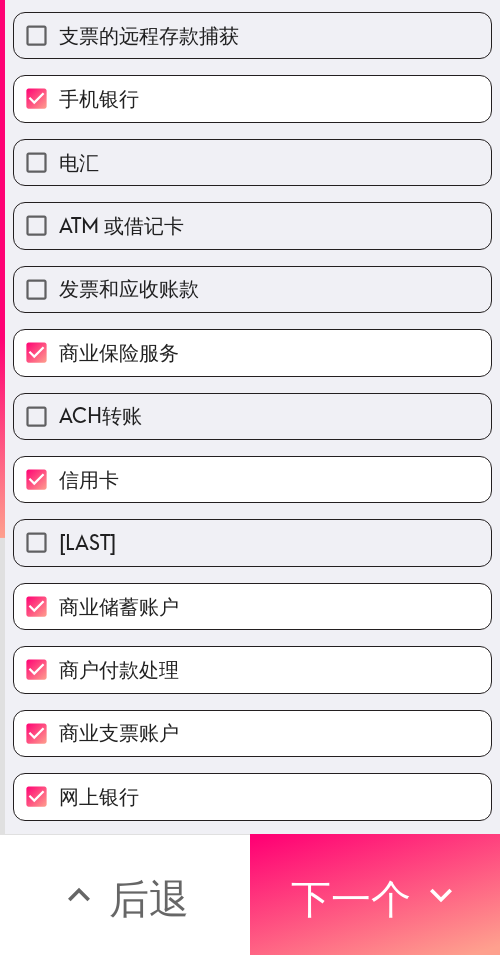 scroll, scrollTop: 300, scrollLeft: 0, axis: vertical 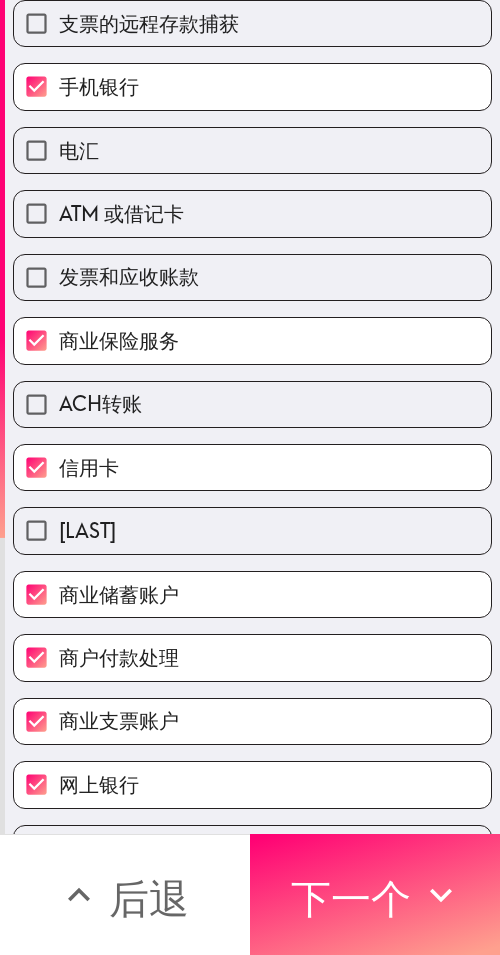 drag, startPoint x: 403, startPoint y: 891, endPoint x: 362, endPoint y: 688, distance: 207.09901 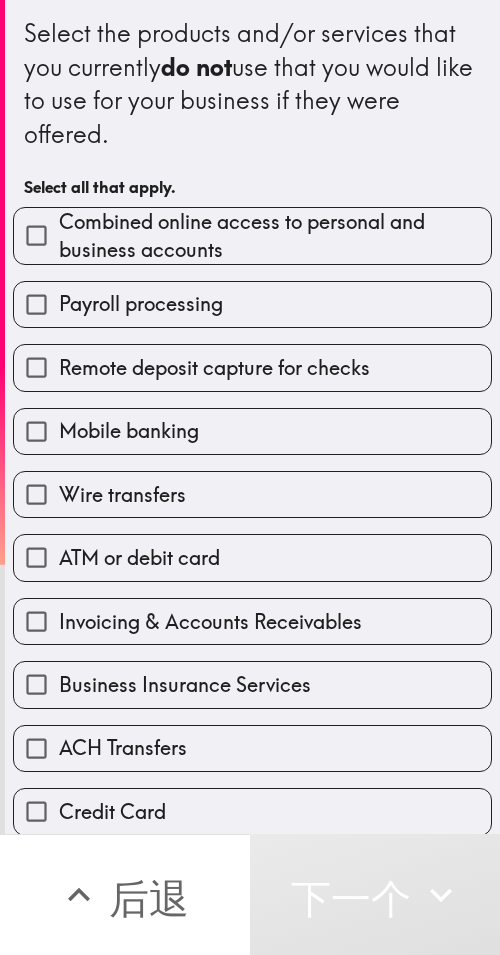 click on "Combined online access to personal and business accounts" at bounding box center (275, 236) 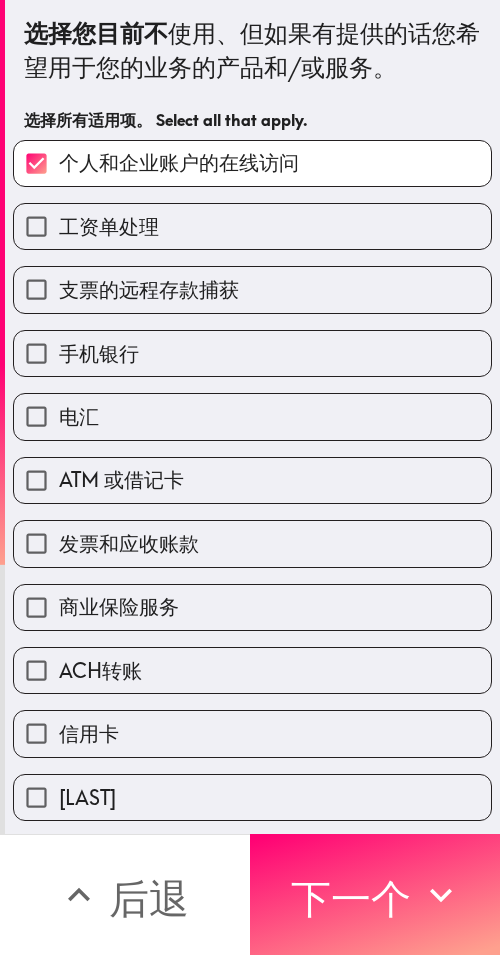 click on "支票的远程存款捕获" at bounding box center (252, 289) 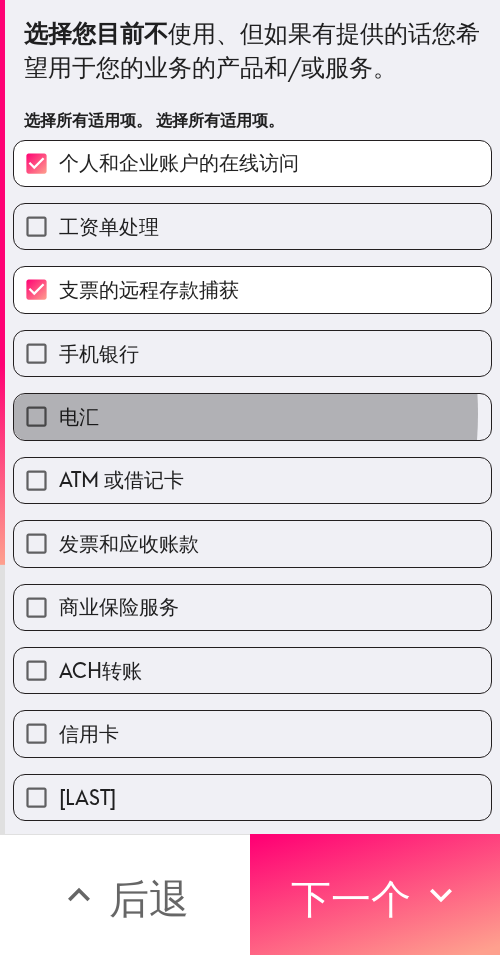 click on "电汇" at bounding box center [252, 416] 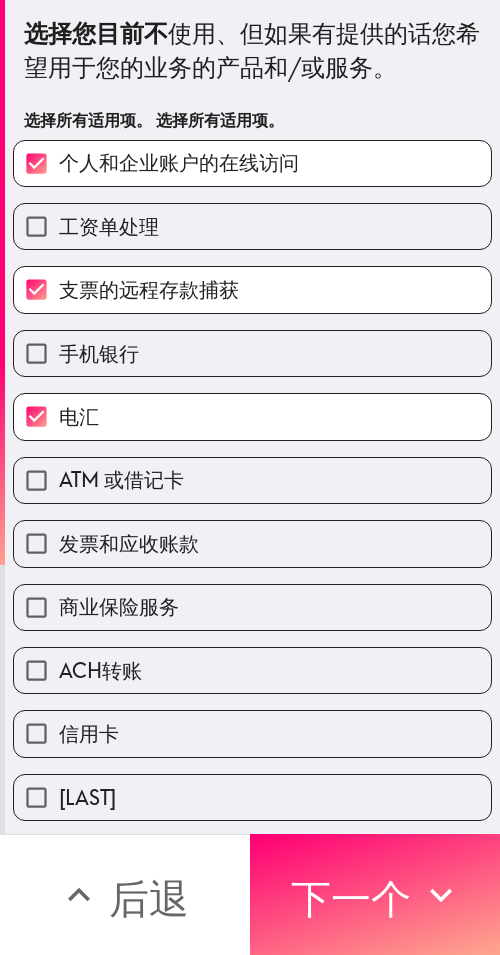 click on "发票和应收账款" at bounding box center (129, 543) 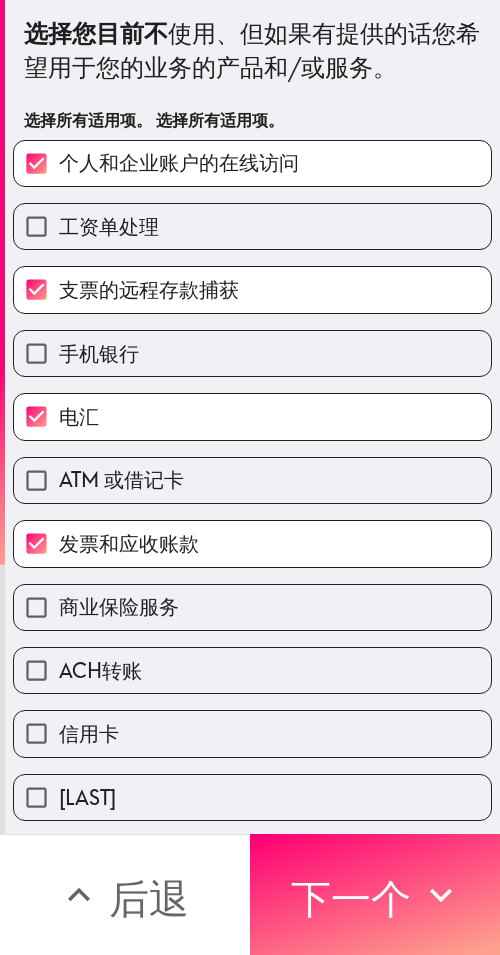 click on "ACH转账" at bounding box center [252, 670] 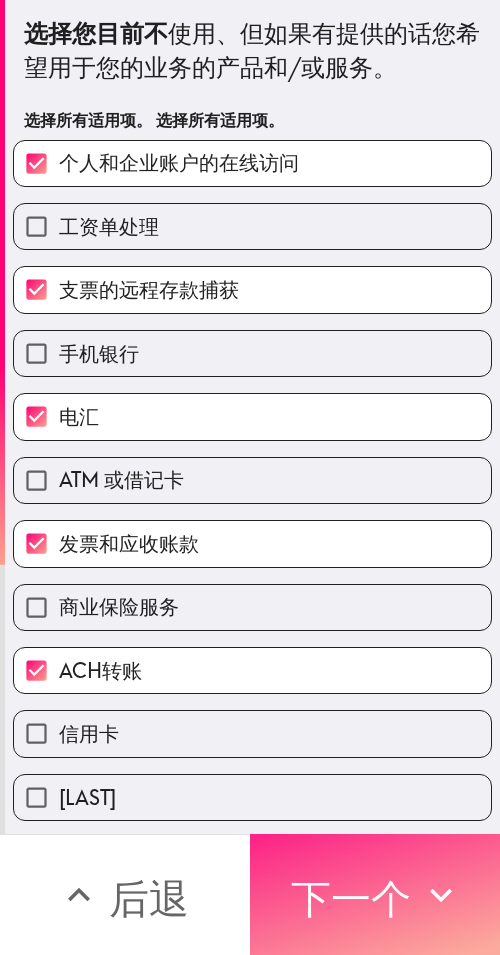drag, startPoint x: 375, startPoint y: 886, endPoint x: 398, endPoint y: 877, distance: 24.698177 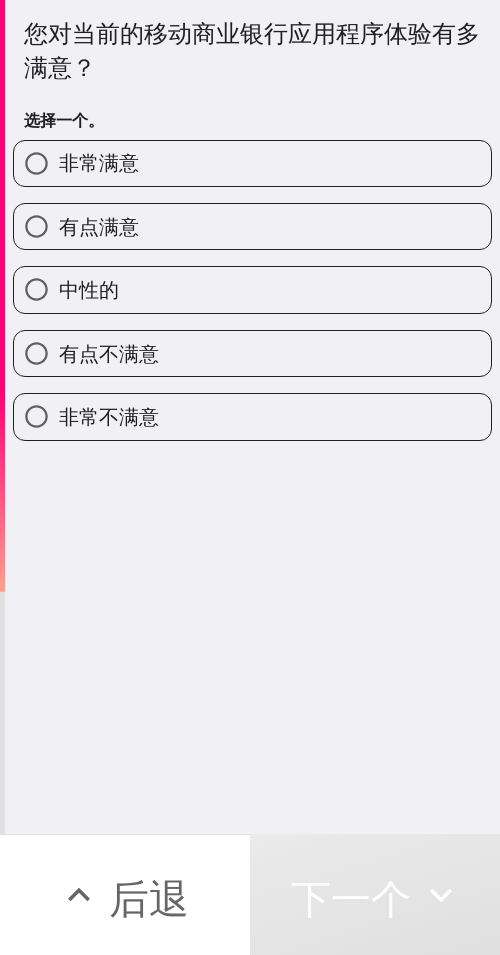 drag, startPoint x: 259, startPoint y: 202, endPoint x: 455, endPoint y: 179, distance: 197.34488 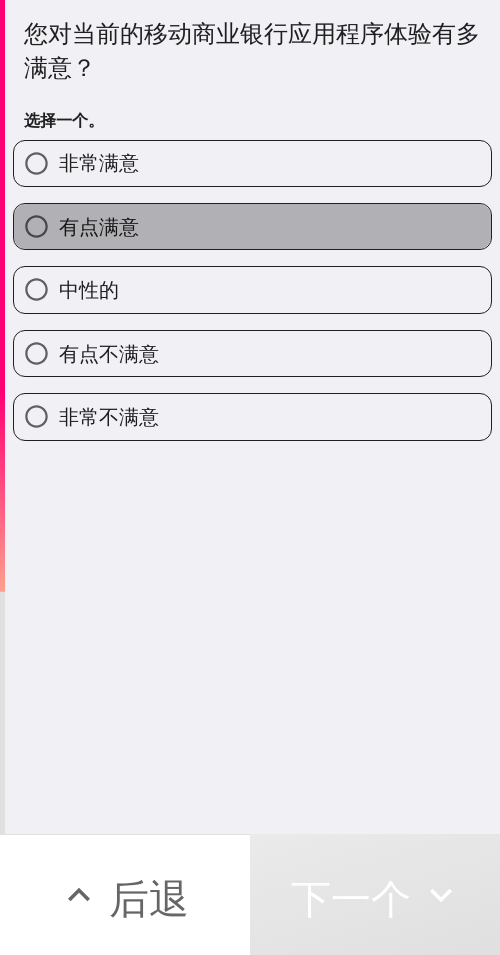 click on "有点满意" at bounding box center [252, 226] 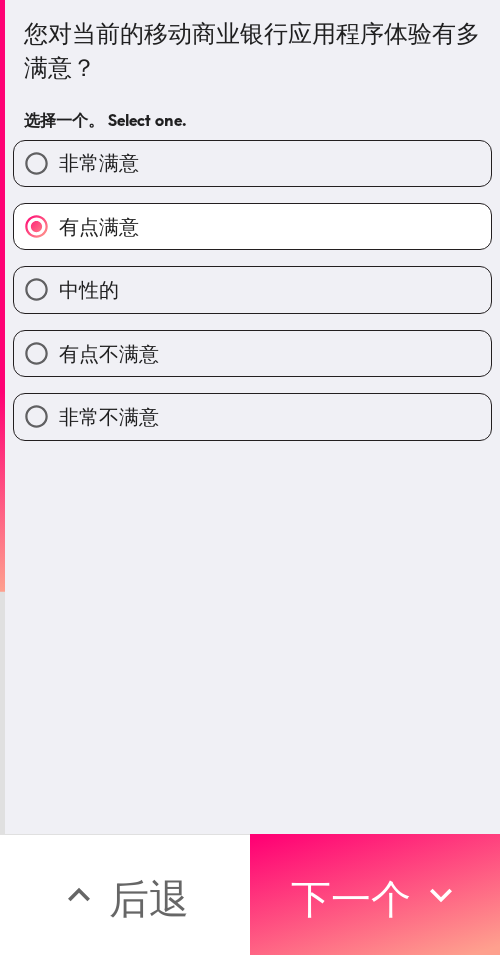 drag, startPoint x: 377, startPoint y: 864, endPoint x: 497, endPoint y: 876, distance: 120.59851 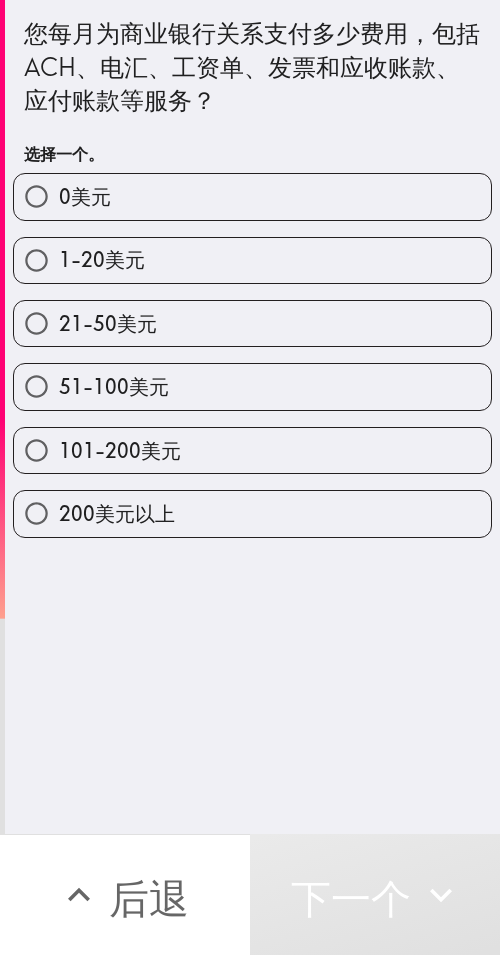 click on "21-50美元" at bounding box center (252, 323) 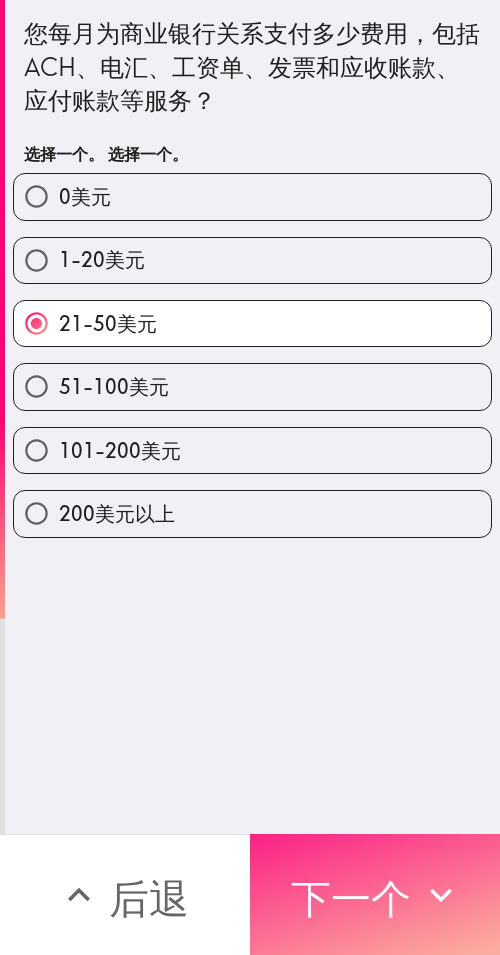 click on "下一个" at bounding box center (351, 895) 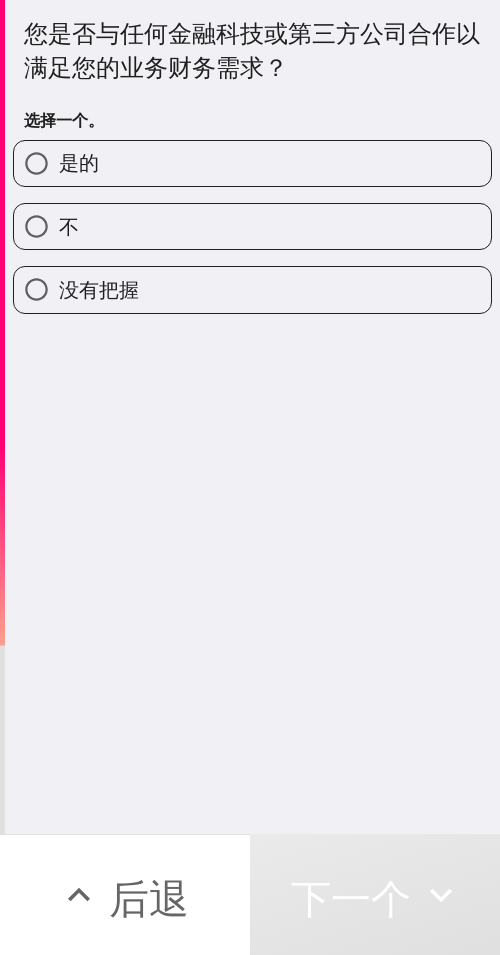 click on "是的" at bounding box center (252, 163) 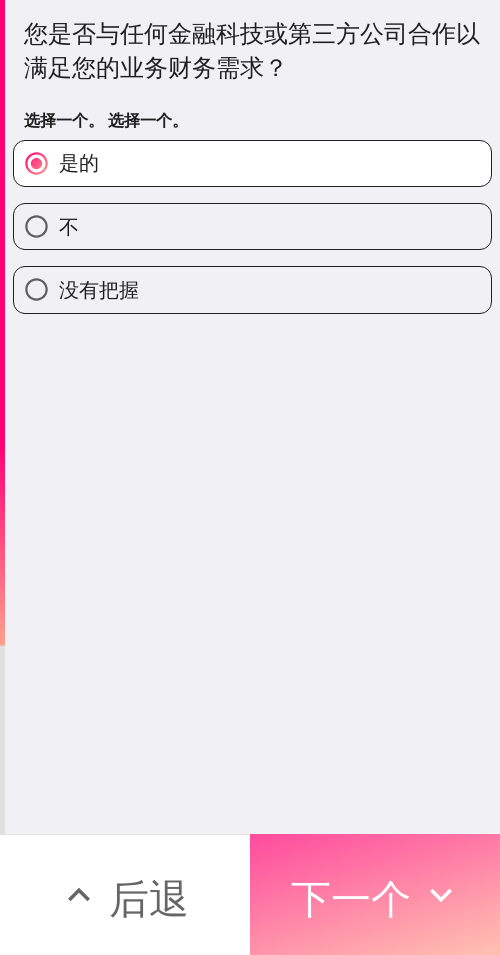 drag, startPoint x: 432, startPoint y: 838, endPoint x: 492, endPoint y: 861, distance: 64.25729 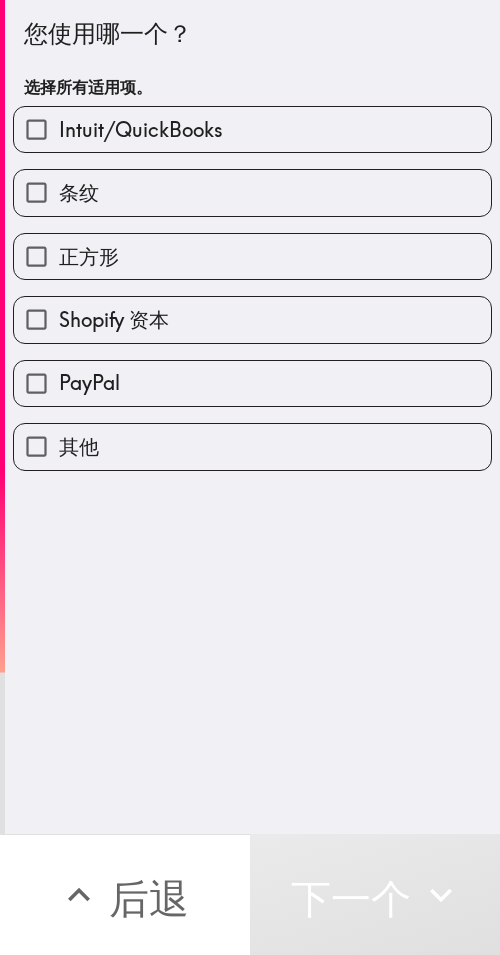 drag, startPoint x: 280, startPoint y: 361, endPoint x: 286, endPoint y: 348, distance: 14.3178215 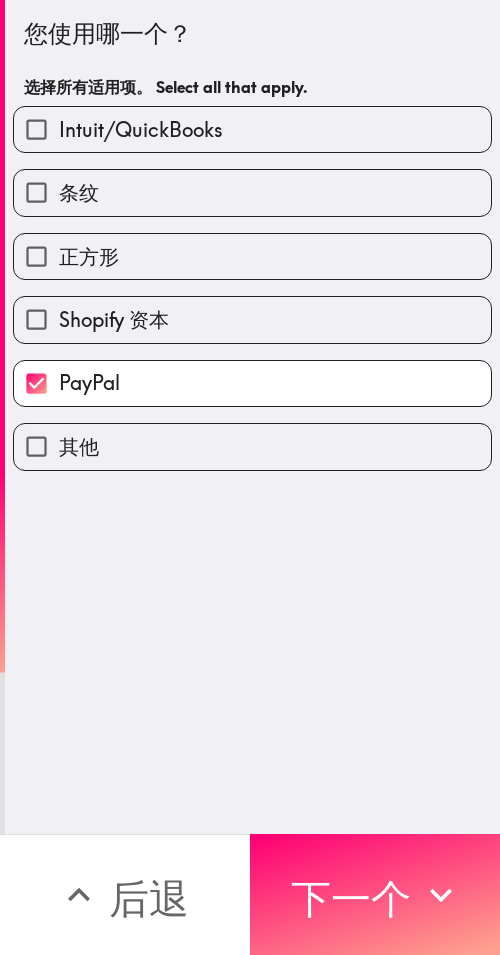 click on "Shopify 资本" at bounding box center [244, 311] 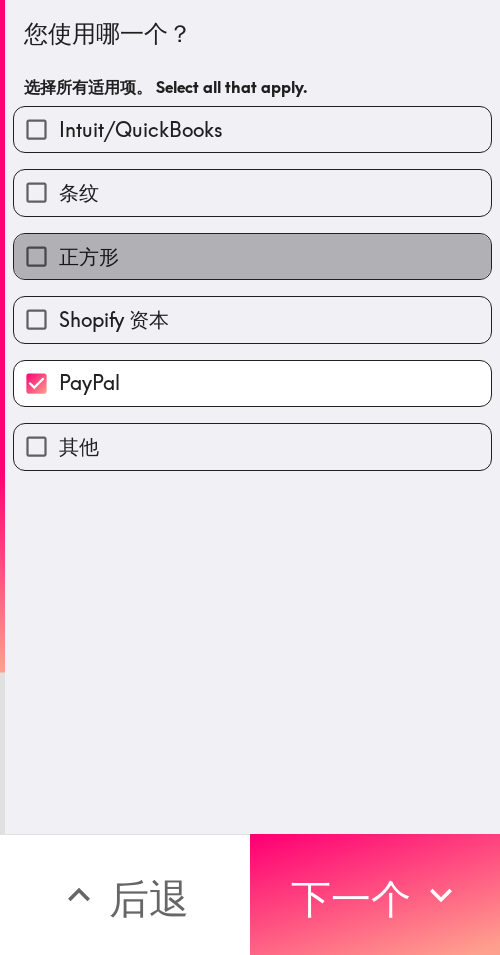 click on "正方形" at bounding box center (252, 256) 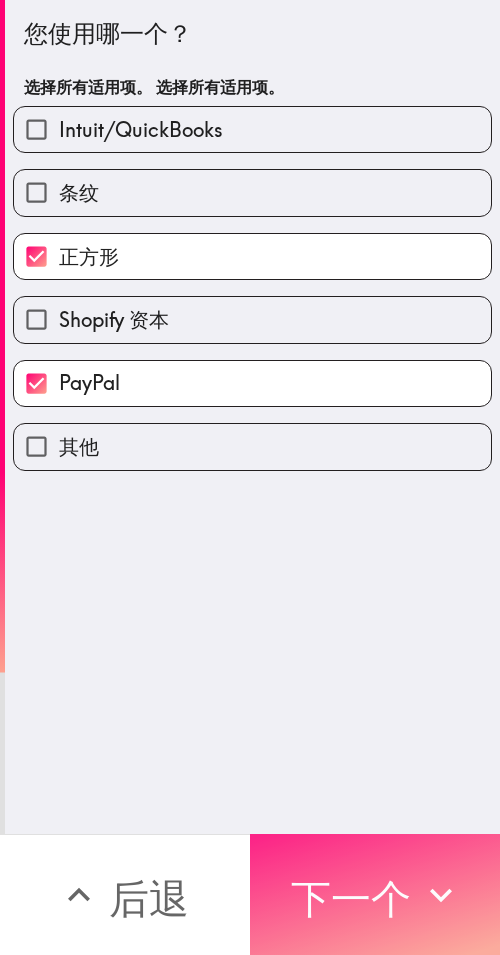 drag, startPoint x: 291, startPoint y: 884, endPoint x: 313, endPoint y: 883, distance: 22.022715 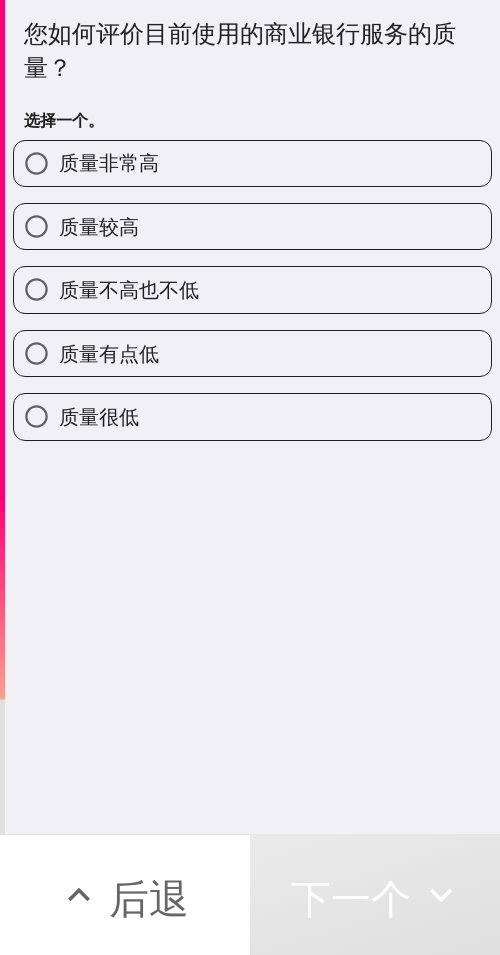 drag, startPoint x: 275, startPoint y: 222, endPoint x: 294, endPoint y: 220, distance: 19.104973 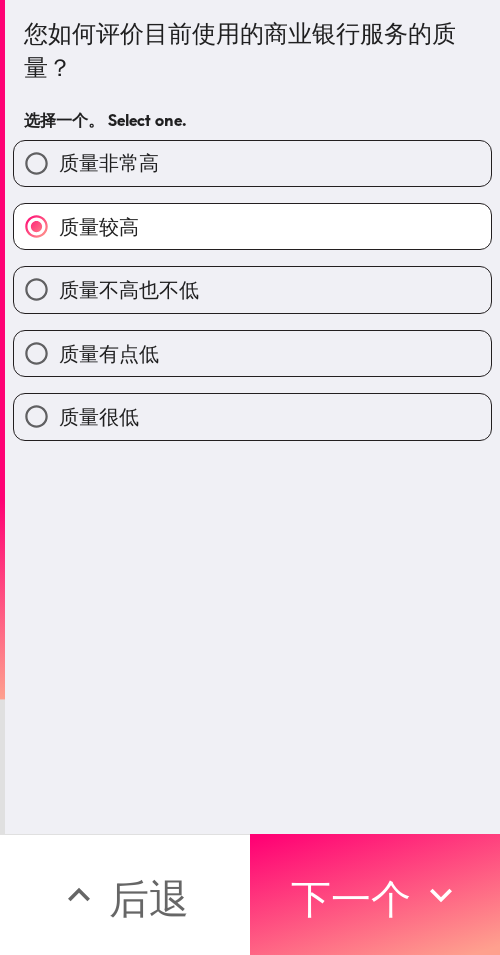 click on "下一个" at bounding box center [351, 898] 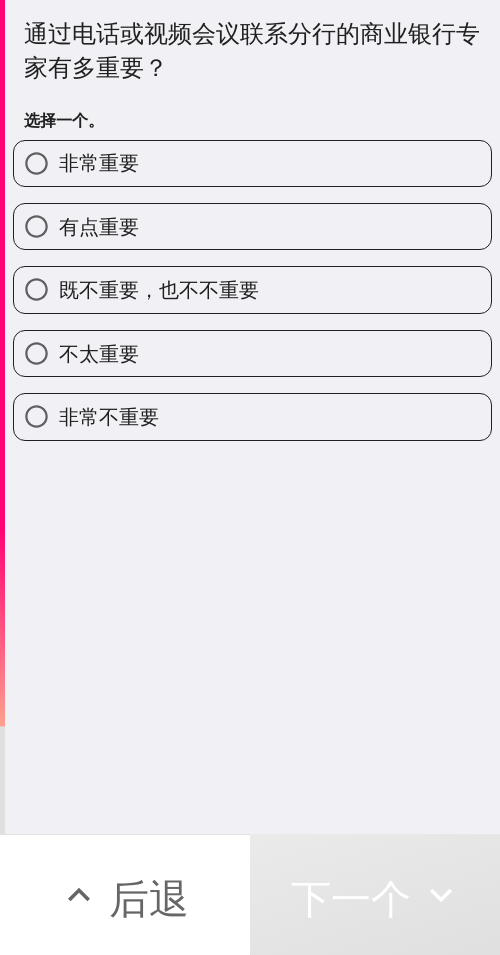 drag, startPoint x: 224, startPoint y: 165, endPoint x: 301, endPoint y: 181, distance: 78.64477 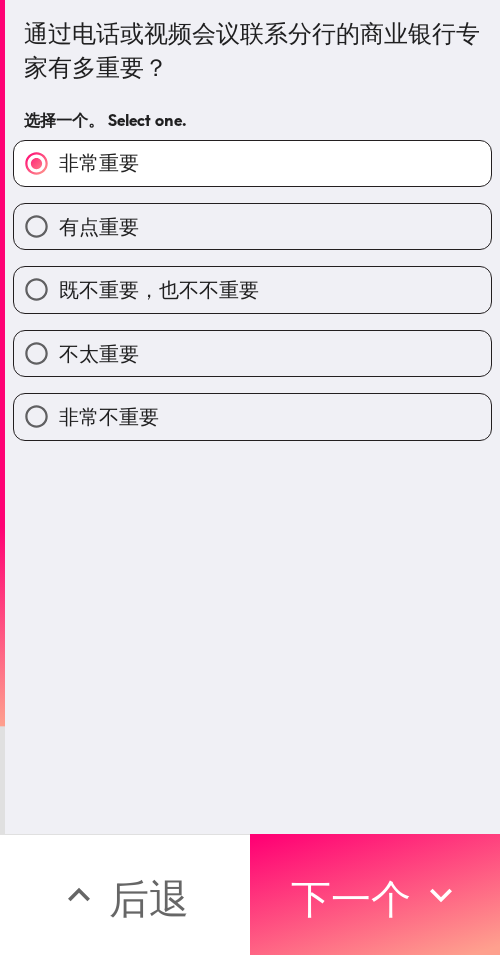 drag, startPoint x: 359, startPoint y: 865, endPoint x: 498, endPoint y: 868, distance: 139.03236 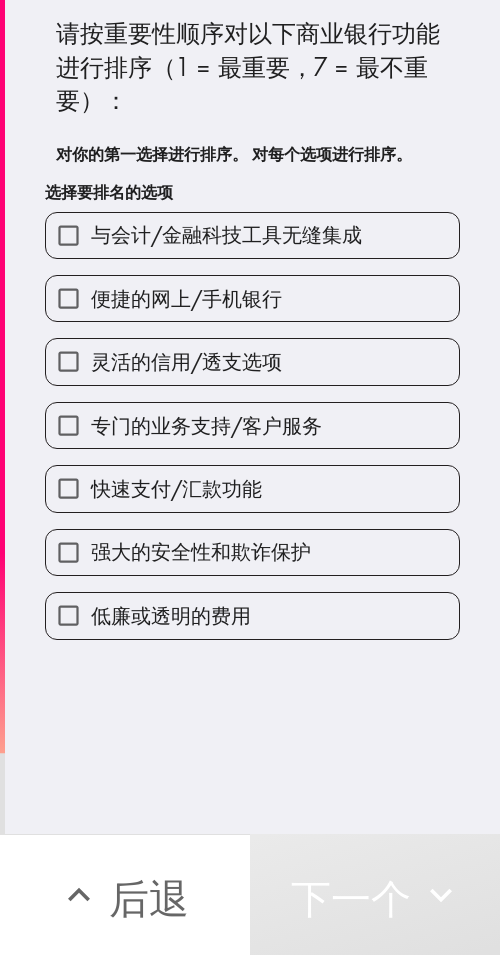 click on "强大的安全性和欺诈保护" at bounding box center (244, 544) 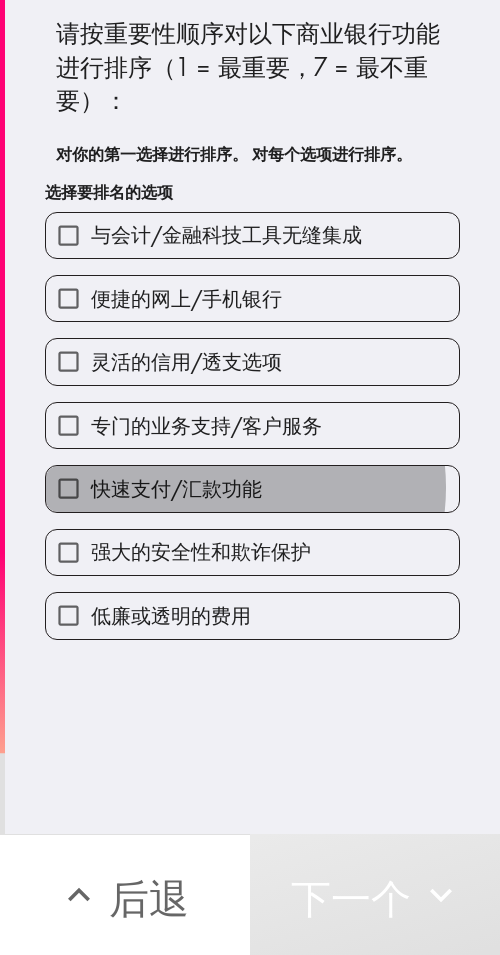 click on "快速支付/汇款功能" at bounding box center [176, 488] 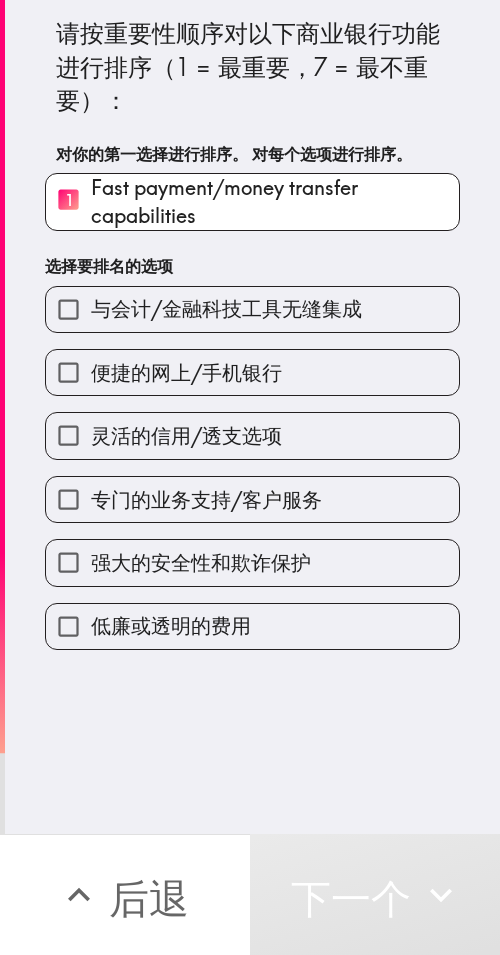 click on "便捷的网上/手机银行" at bounding box center (244, 364) 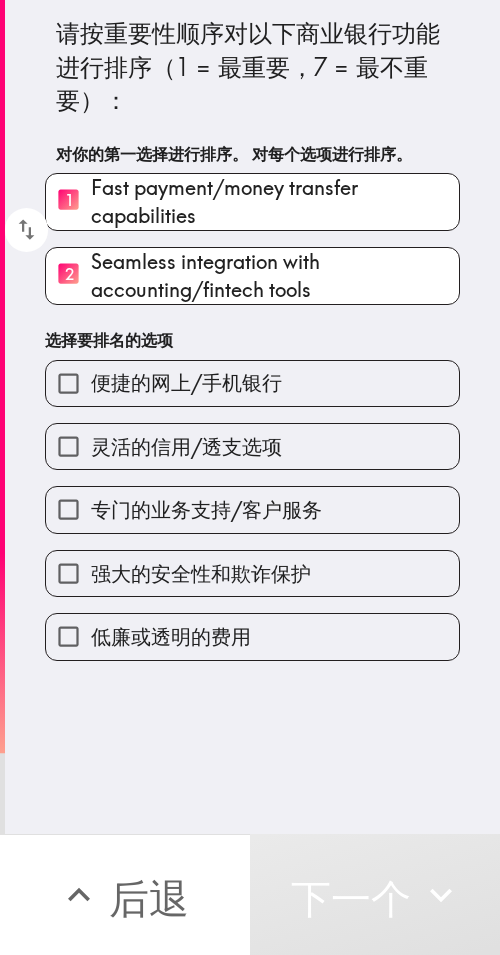 drag, startPoint x: 150, startPoint y: 401, endPoint x: 156, endPoint y: 443, distance: 42.426407 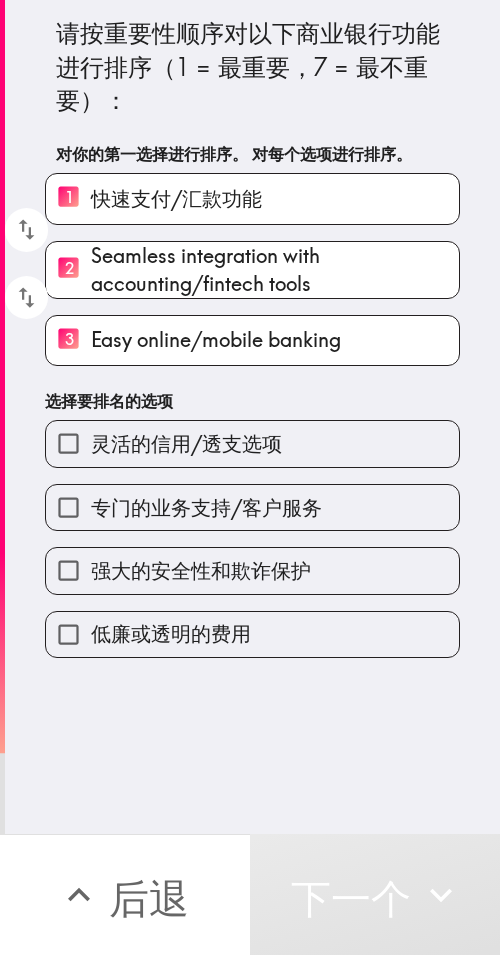 drag, startPoint x: 142, startPoint y: 496, endPoint x: 170, endPoint y: 566, distance: 75.39231 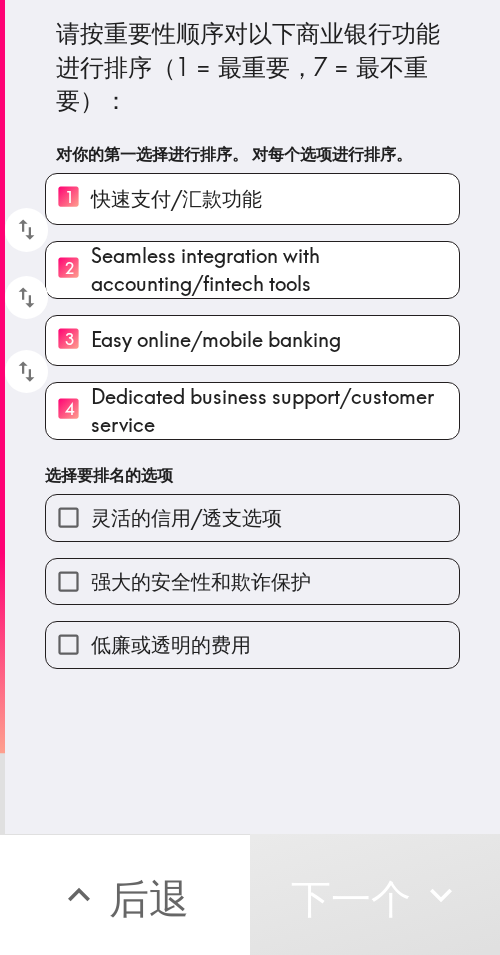 click on "强大的安全性和欺诈保护" at bounding box center [201, 581] 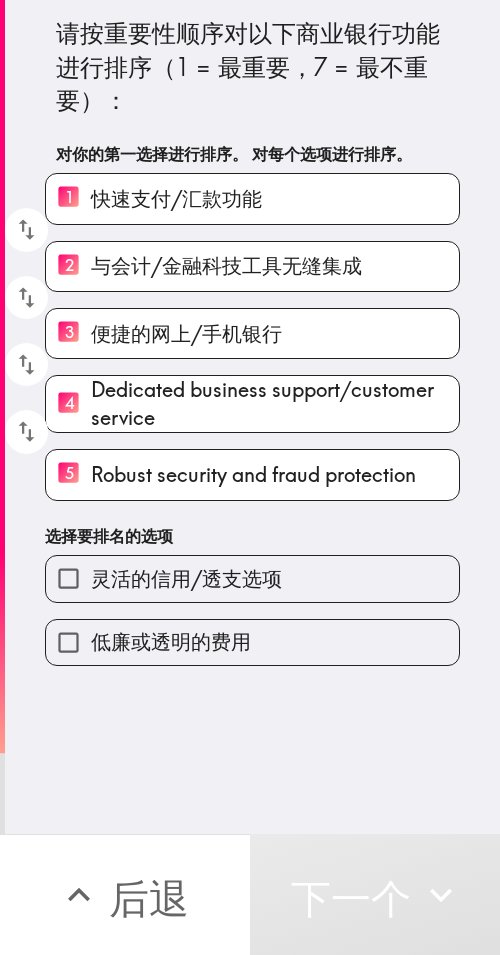 click on "低廉或透明的费用" at bounding box center (171, 641) 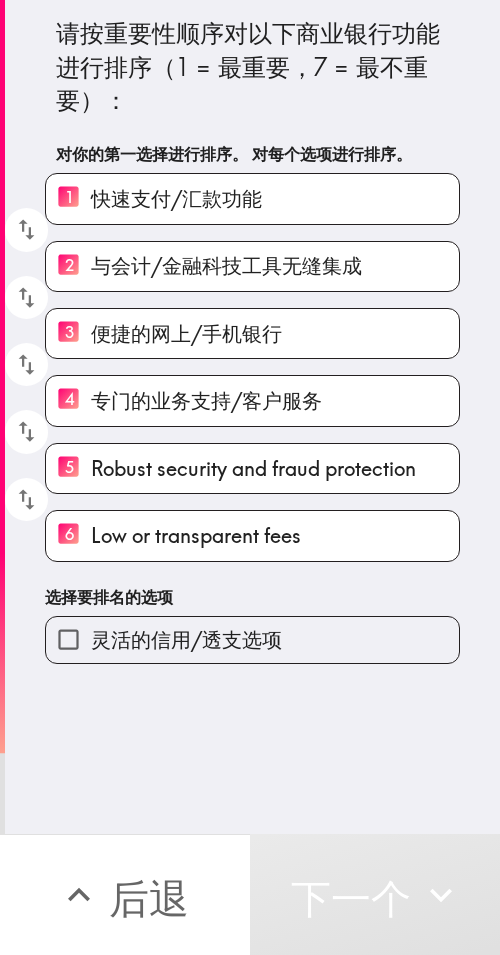 click on "灵活的信用/透支选项" at bounding box center [186, 639] 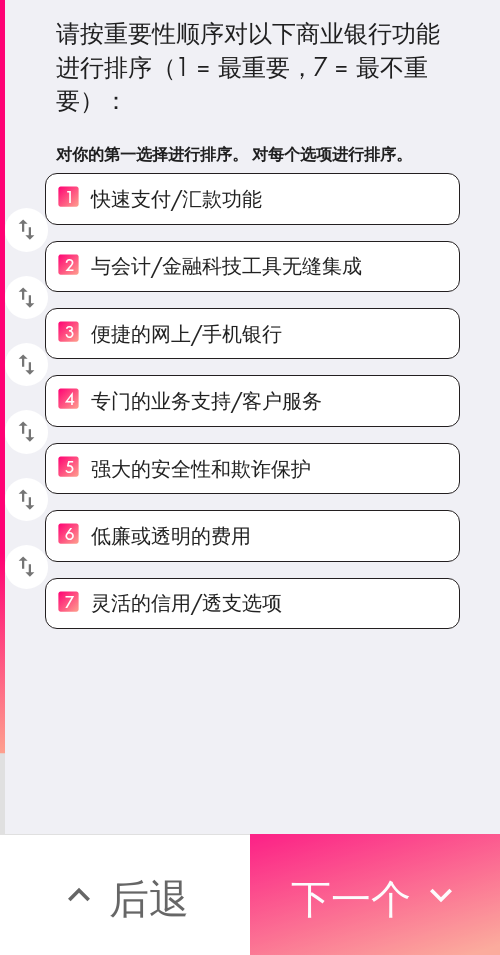 drag, startPoint x: 378, startPoint y: 898, endPoint x: 495, endPoint y: 899, distance: 117.00427 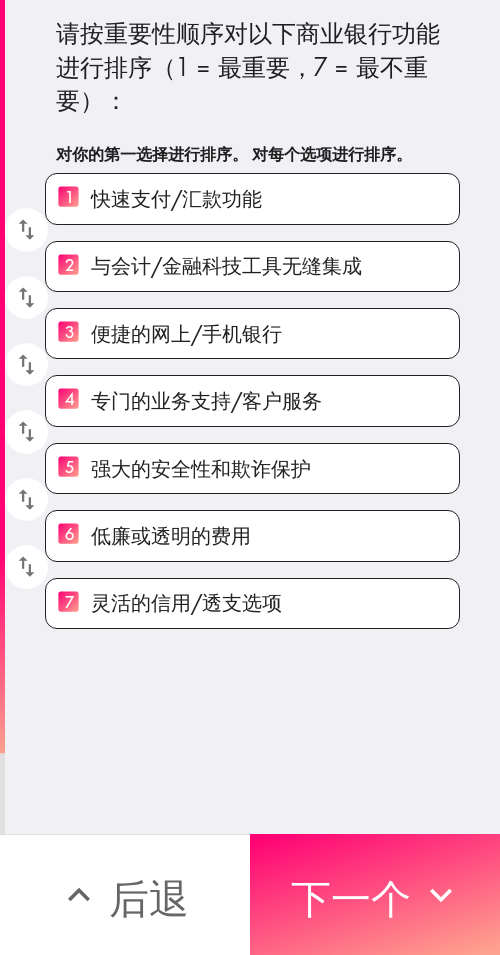 click on "下一个" at bounding box center [351, 898] 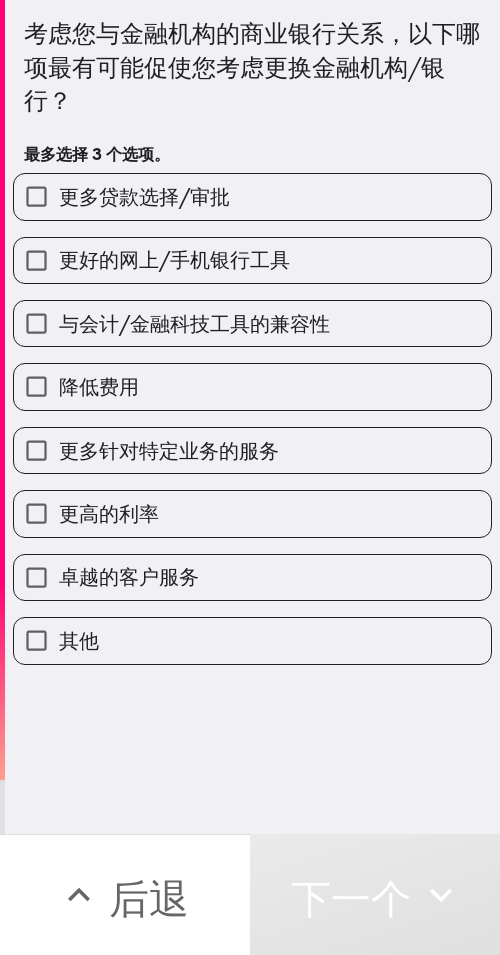 click on "更好的网上/手机银行工具" at bounding box center [244, 252] 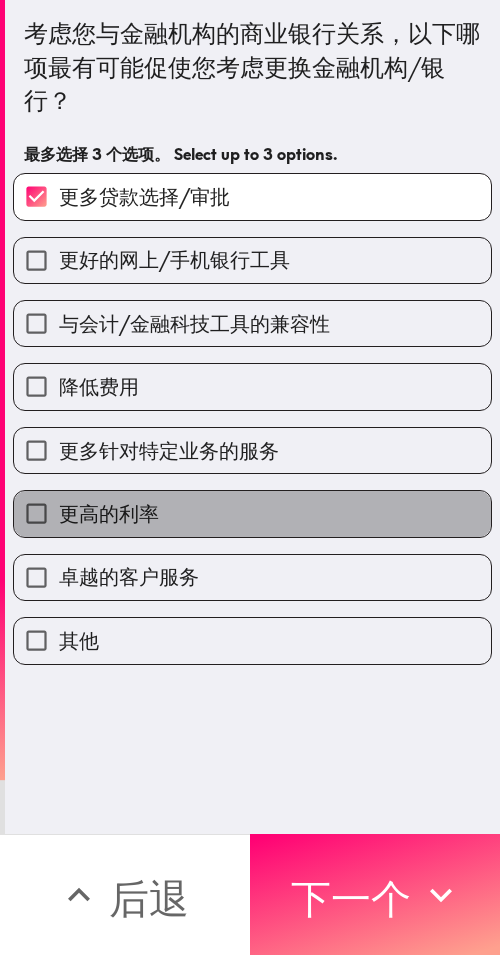 click on "更高的利率" at bounding box center (252, 513) 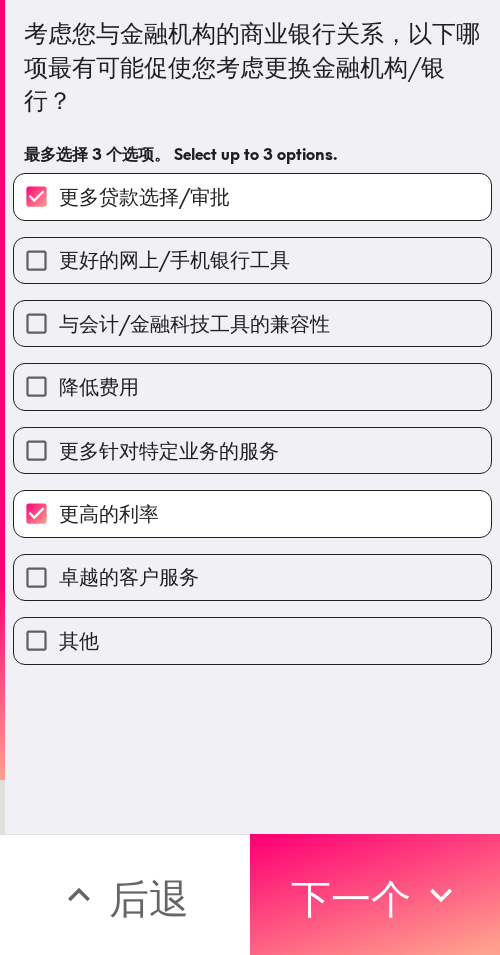 click on "卓越的客户服务" at bounding box center (252, 577) 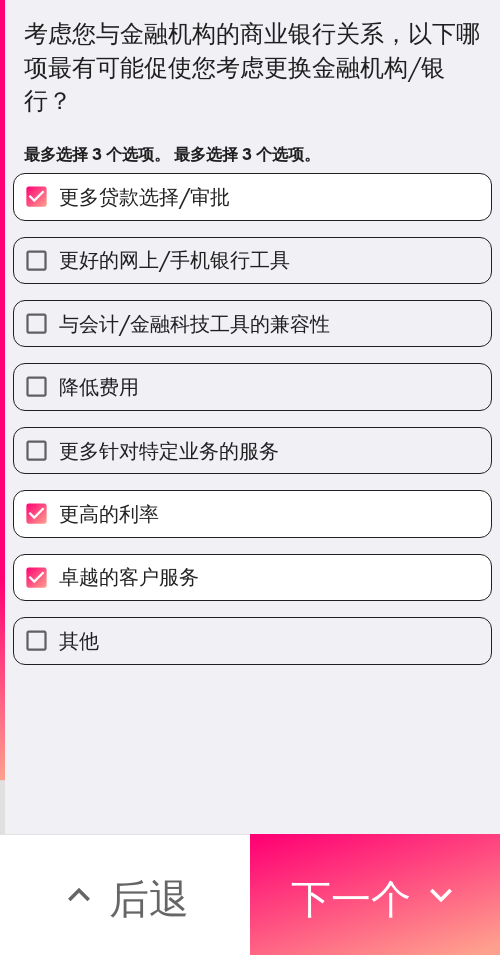 drag, startPoint x: 390, startPoint y: 890, endPoint x: 498, endPoint y: 892, distance: 108.01852 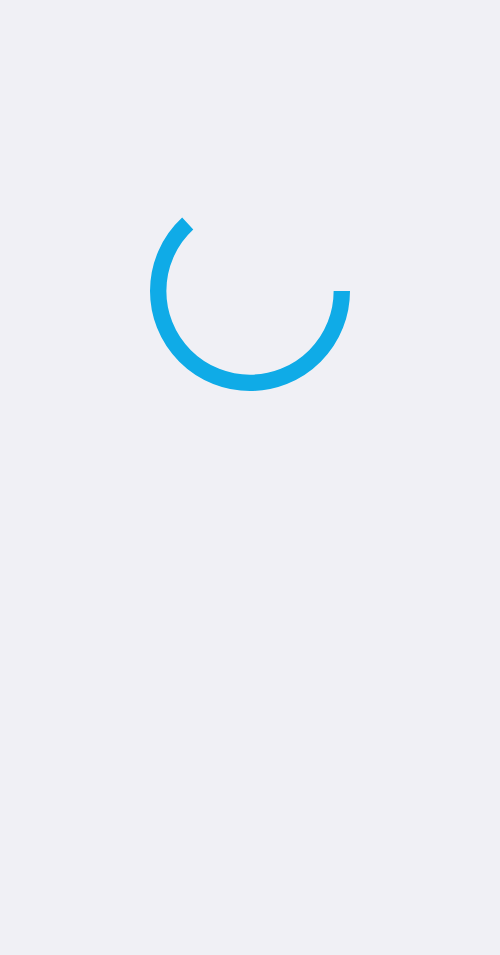 scroll, scrollTop: 0, scrollLeft: 0, axis: both 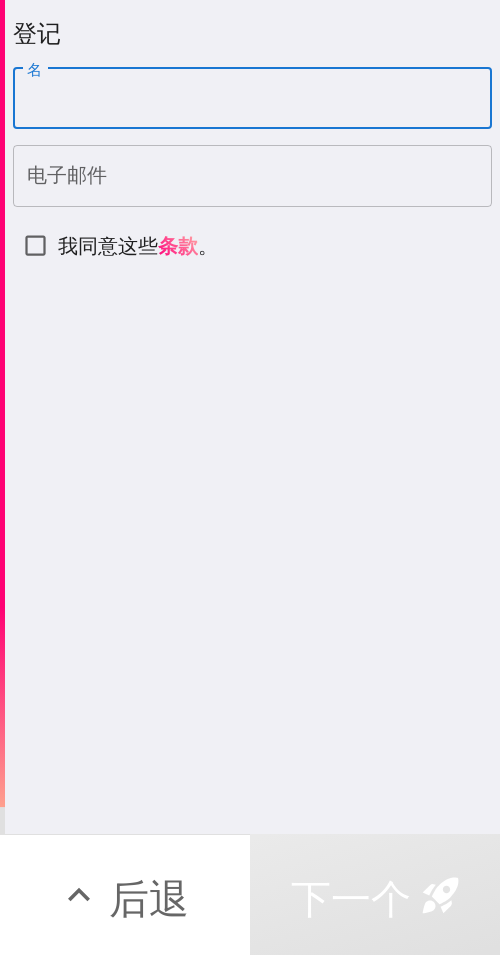 click on "名" at bounding box center (252, 99) 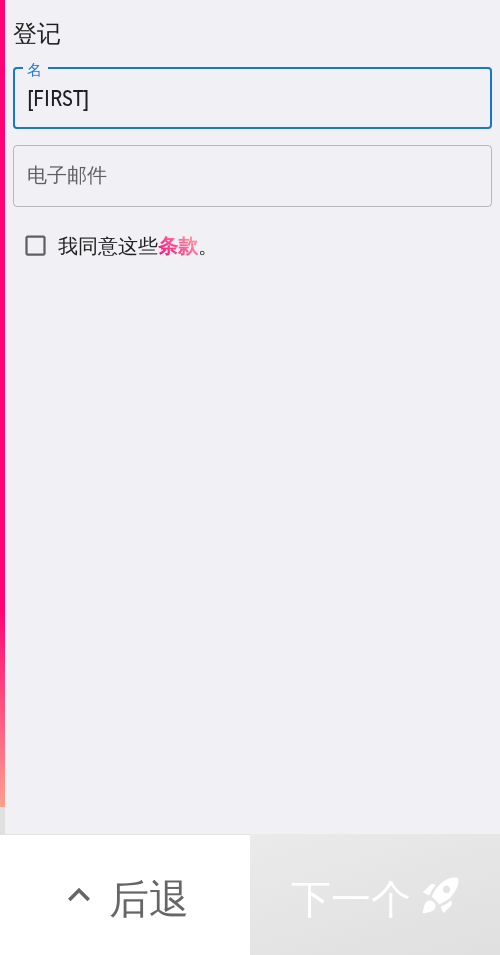 type on "[FIRST]" 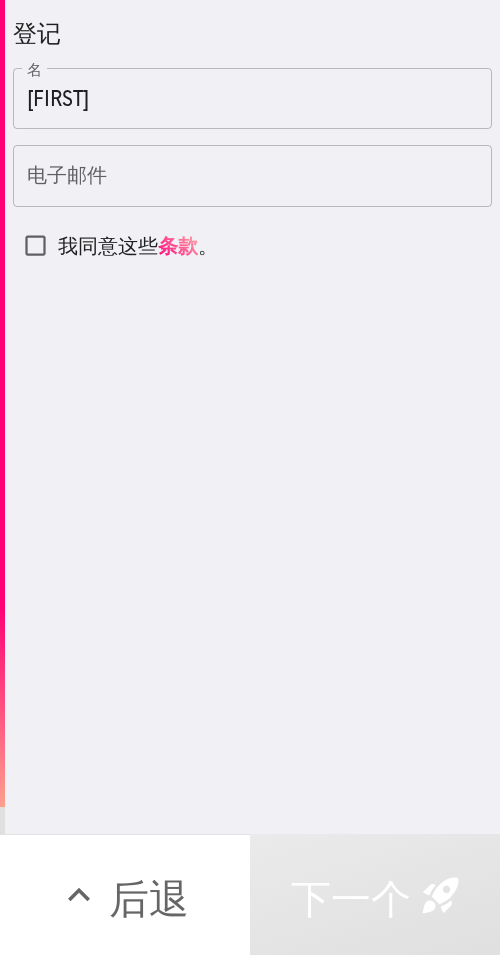 click on "电子邮件" at bounding box center (252, 176) 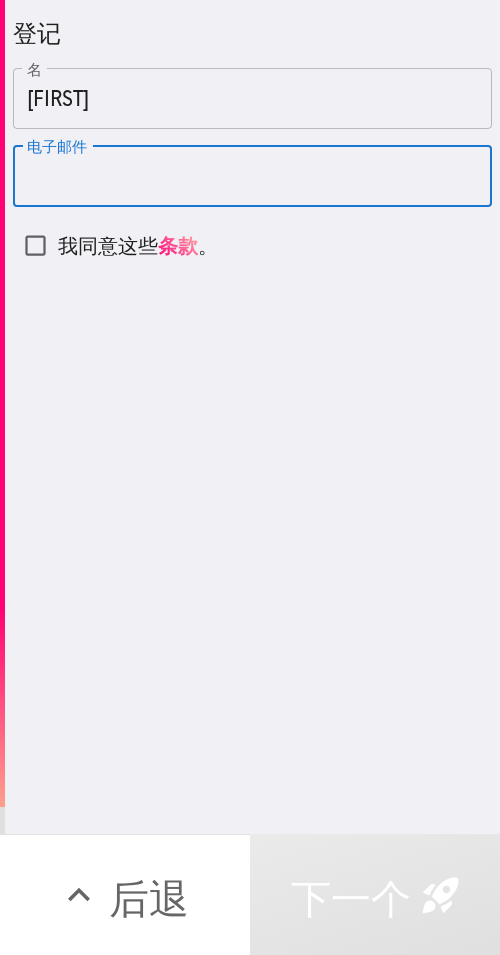 paste on "[EMAIL]" 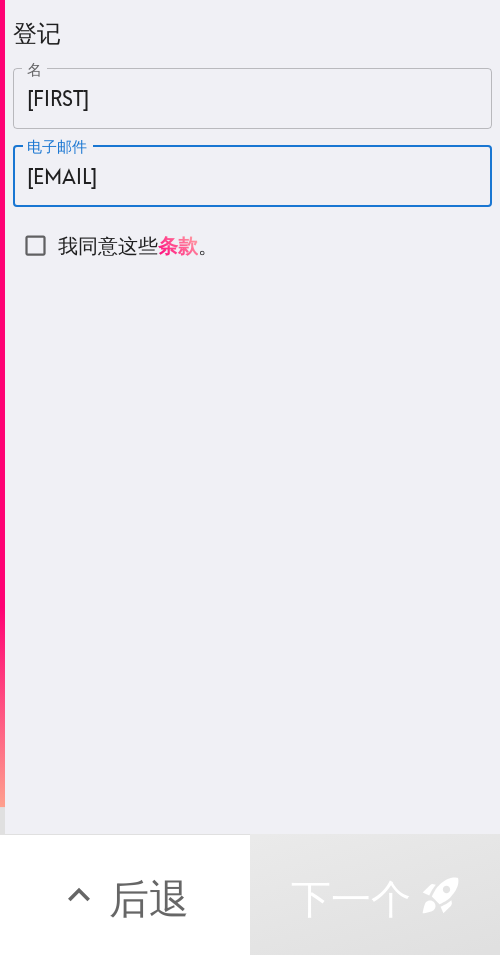 type on "[EMAIL]" 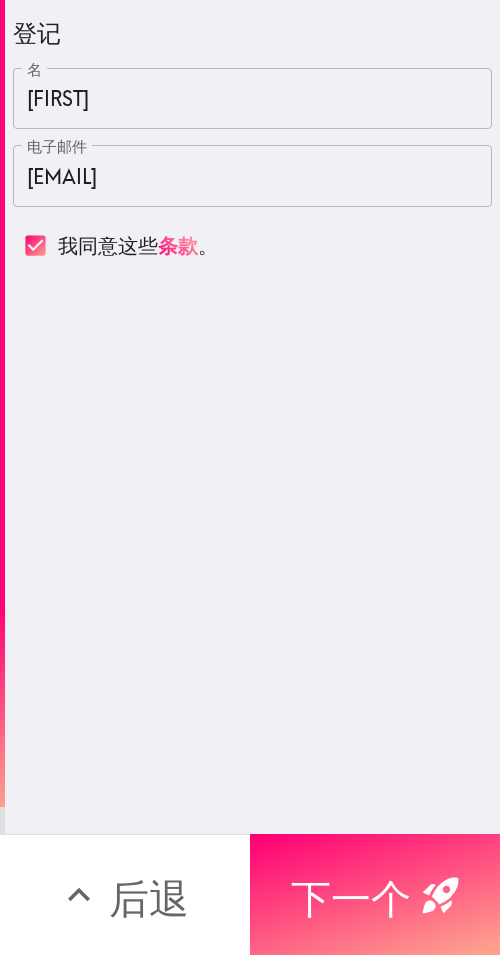 drag, startPoint x: 436, startPoint y: 878, endPoint x: 497, endPoint y: 765, distance: 128.41339 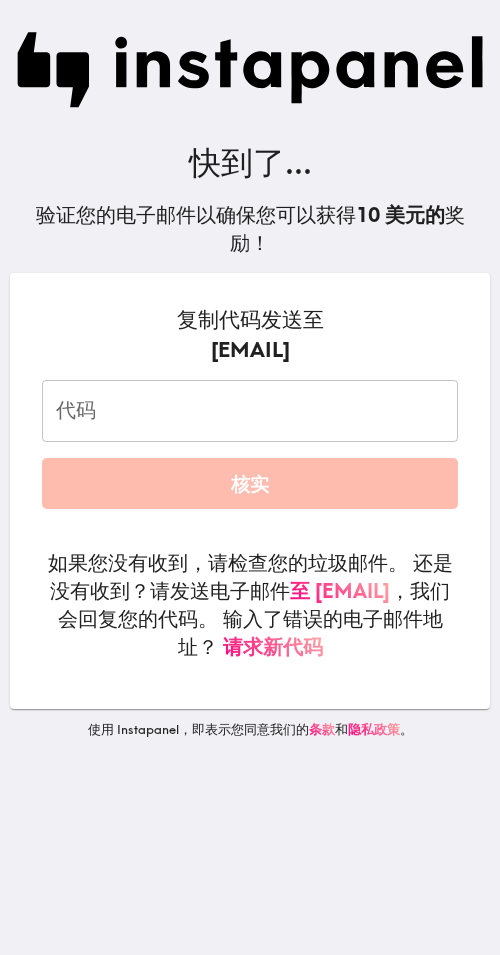 click on "代码" at bounding box center [250, 411] 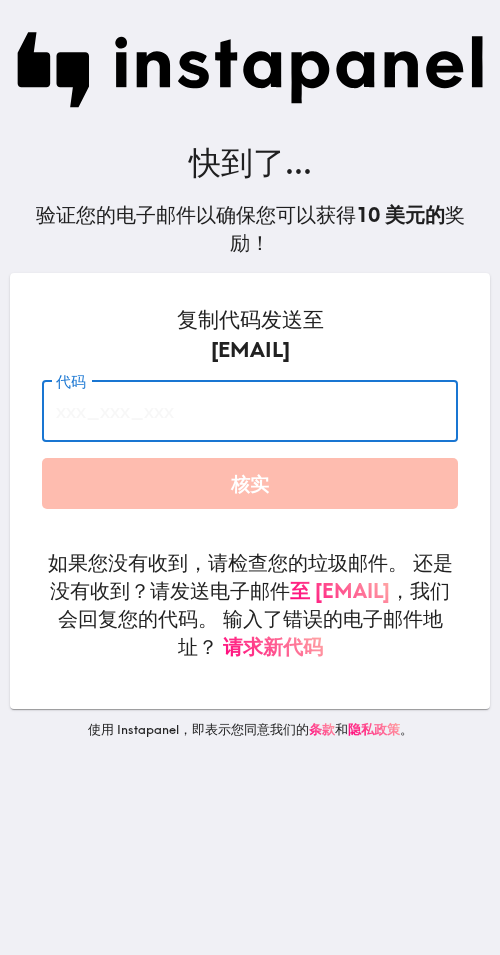 paste on "hPK_e7J_AKN" 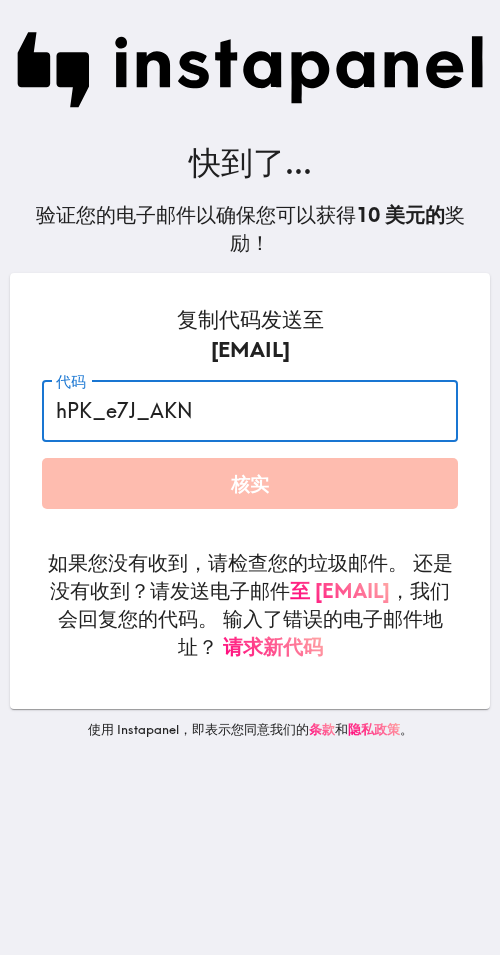 type on "hPK_e7J_AKN" 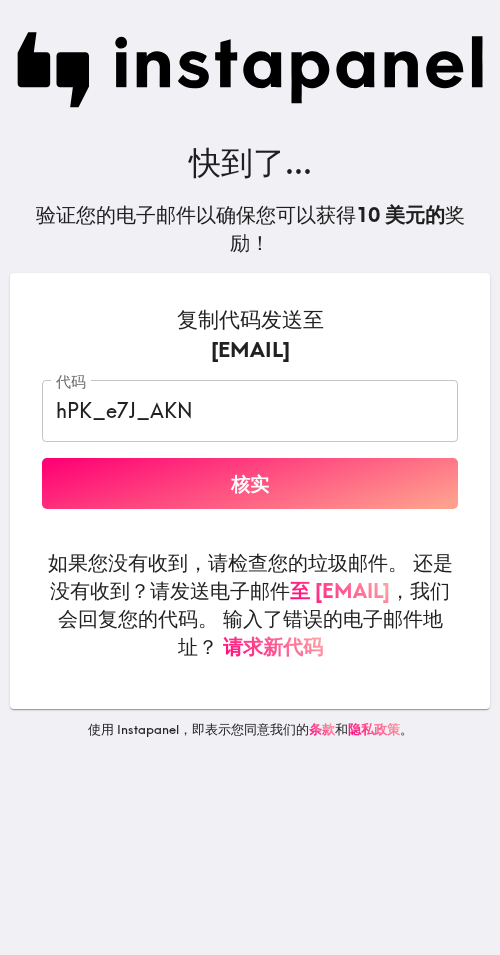 click on "核实" at bounding box center [250, 483] 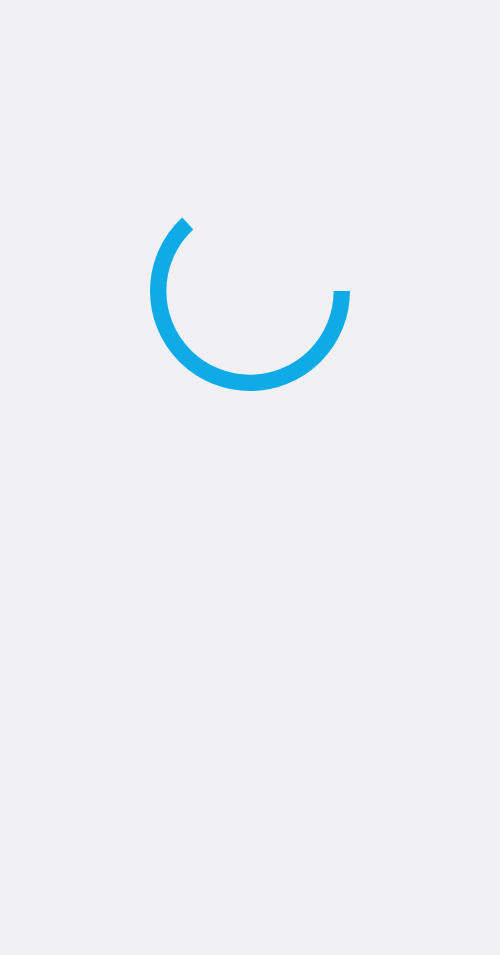 scroll, scrollTop: 0, scrollLeft: 0, axis: both 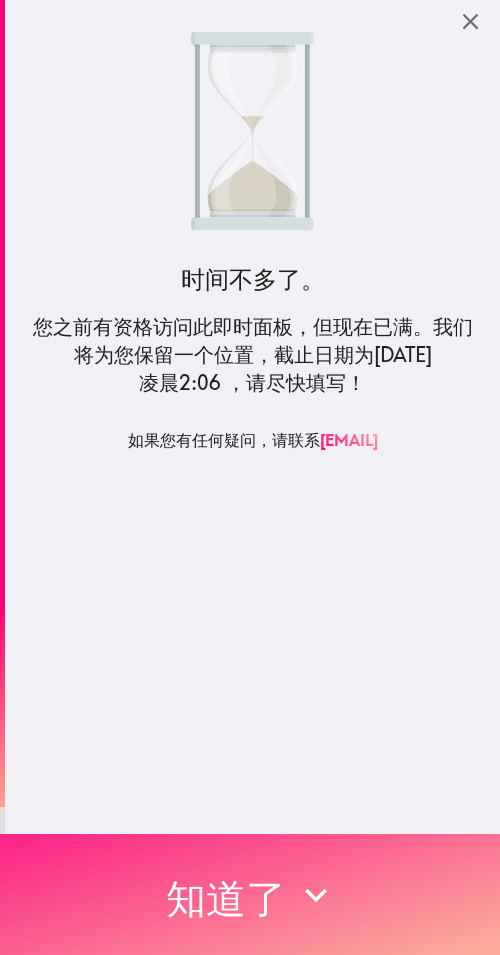 click on "知道了" at bounding box center (250, 894) 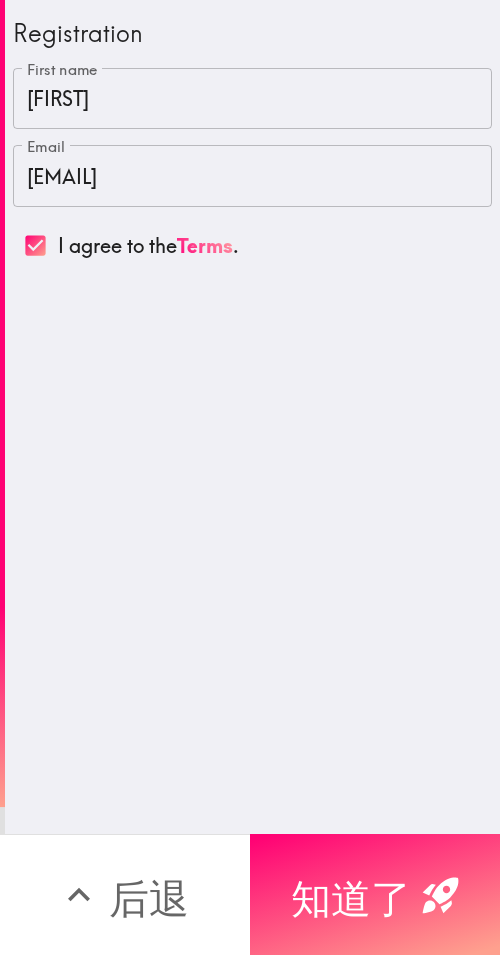 click on "知道了" at bounding box center (351, 898) 